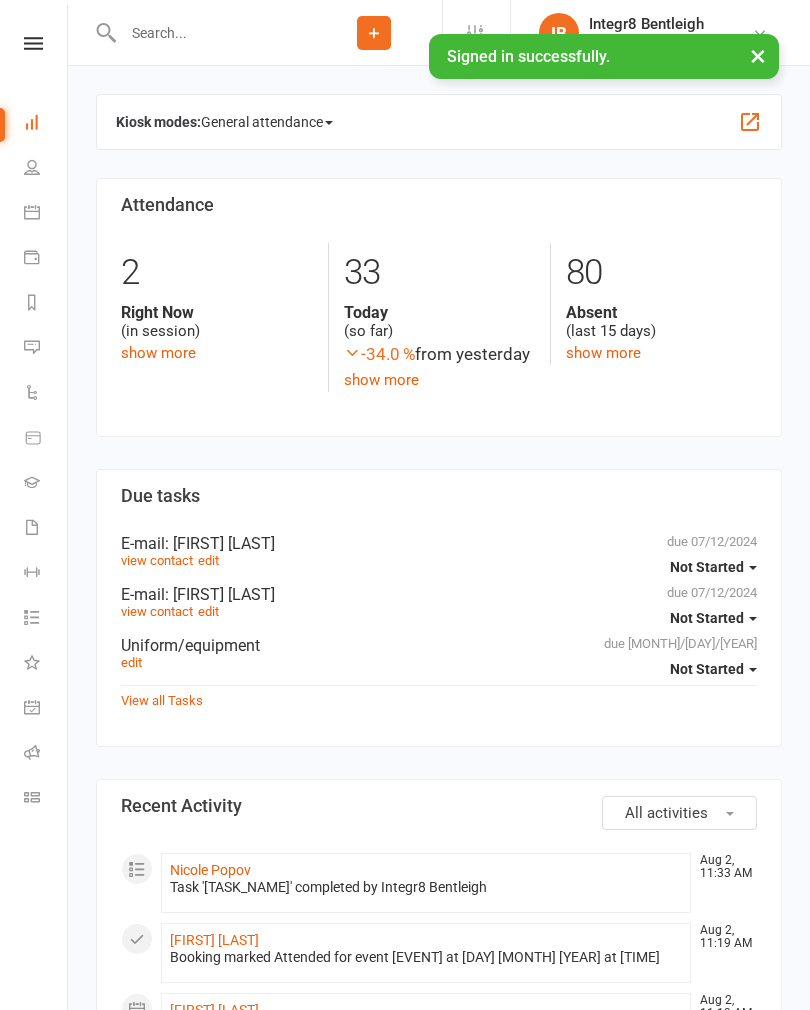 scroll, scrollTop: 0, scrollLeft: 0, axis: both 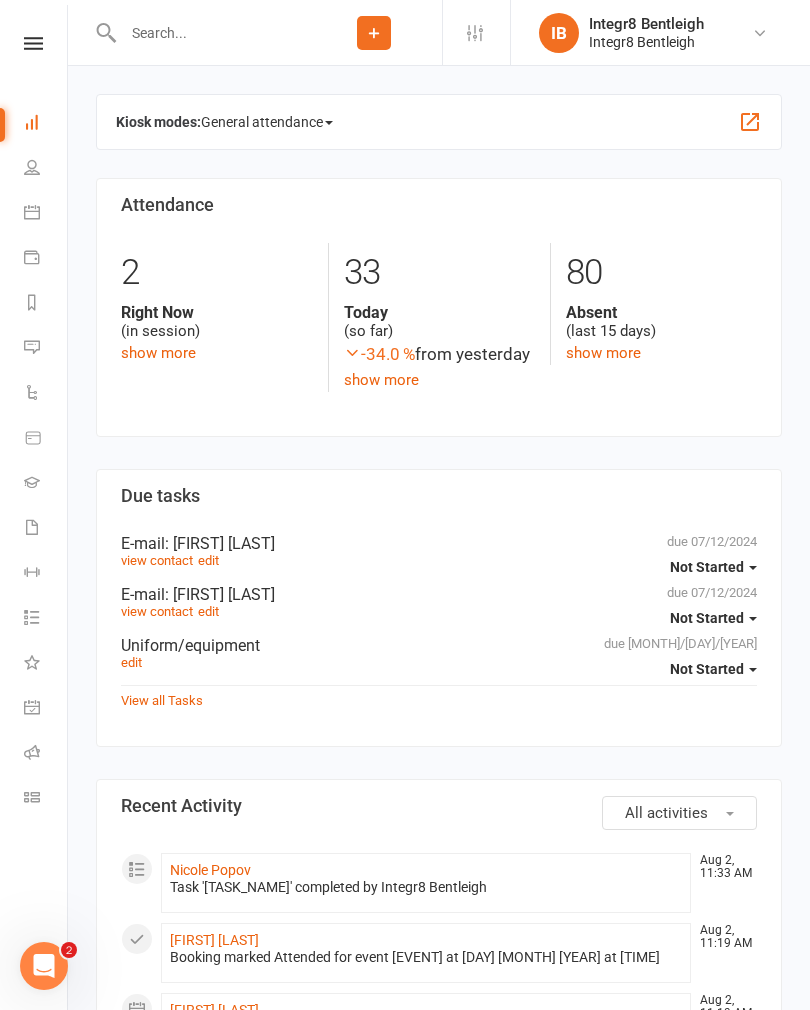 click at bounding box center (211, 33) 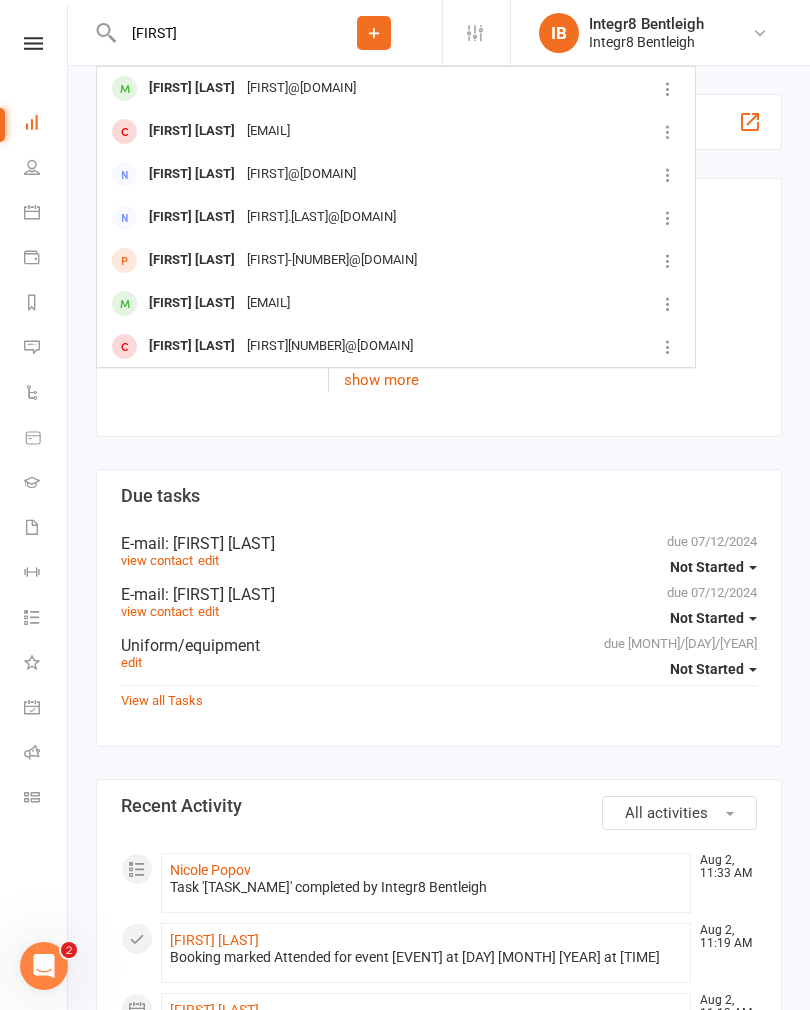 type on "[FIRST]" 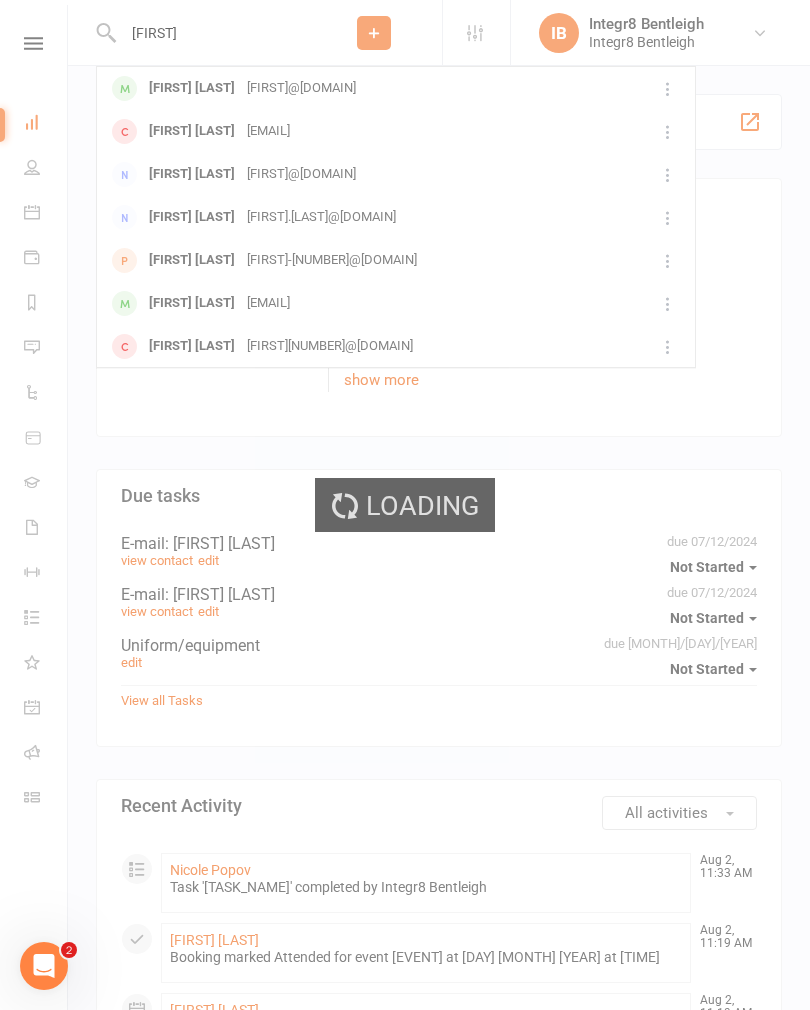 type 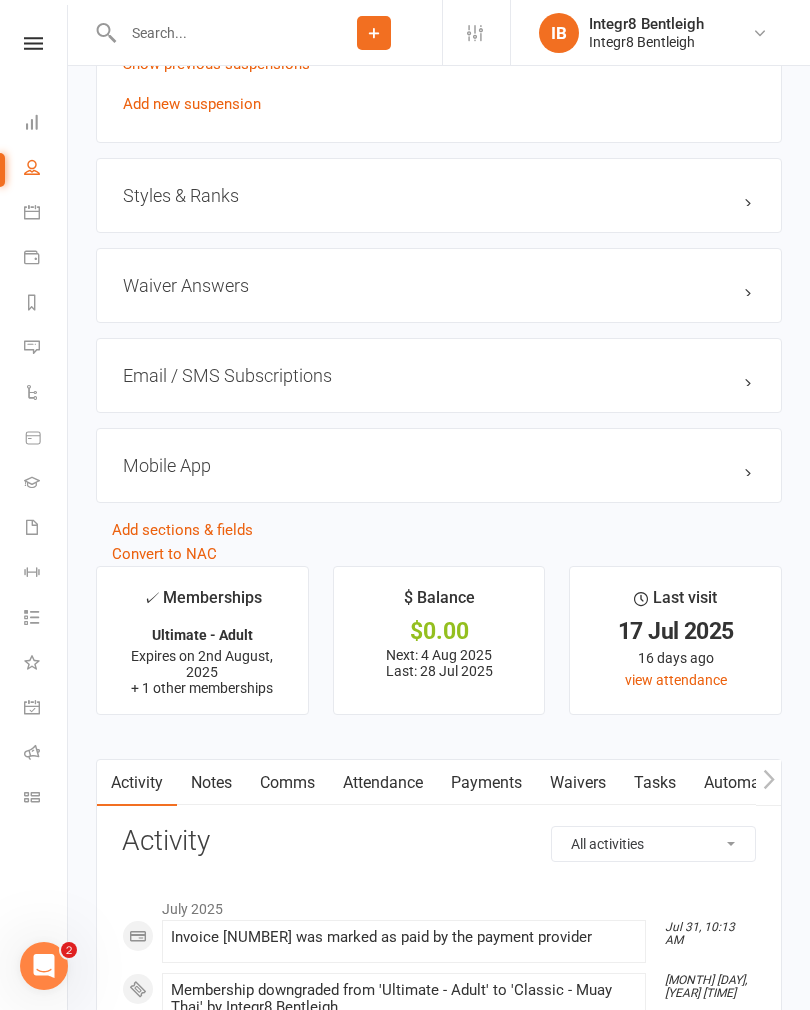 scroll, scrollTop: 1681, scrollLeft: 0, axis: vertical 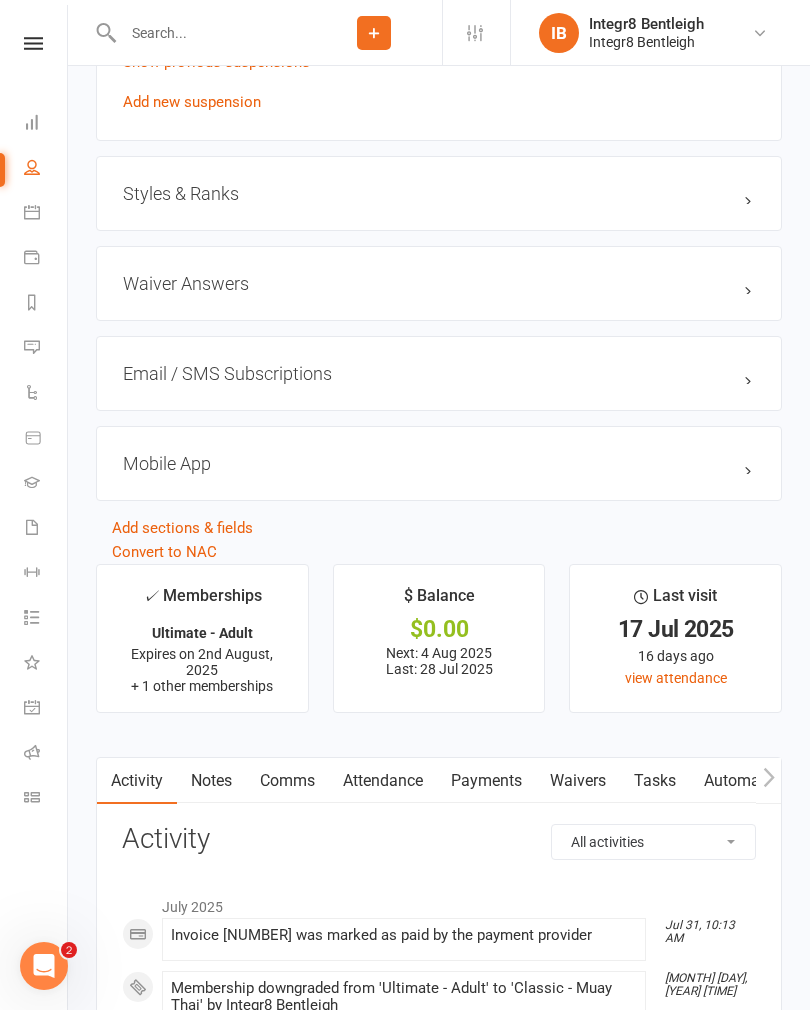 click on "Waivers" at bounding box center (578, 781) 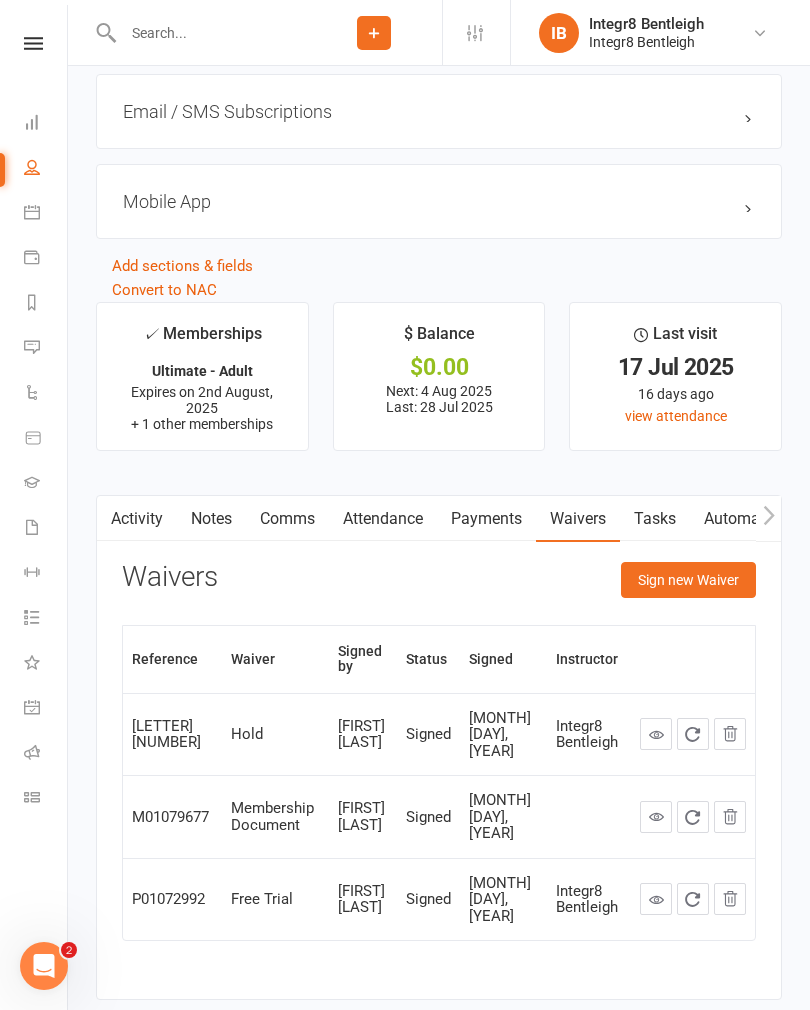 scroll, scrollTop: 1943, scrollLeft: 0, axis: vertical 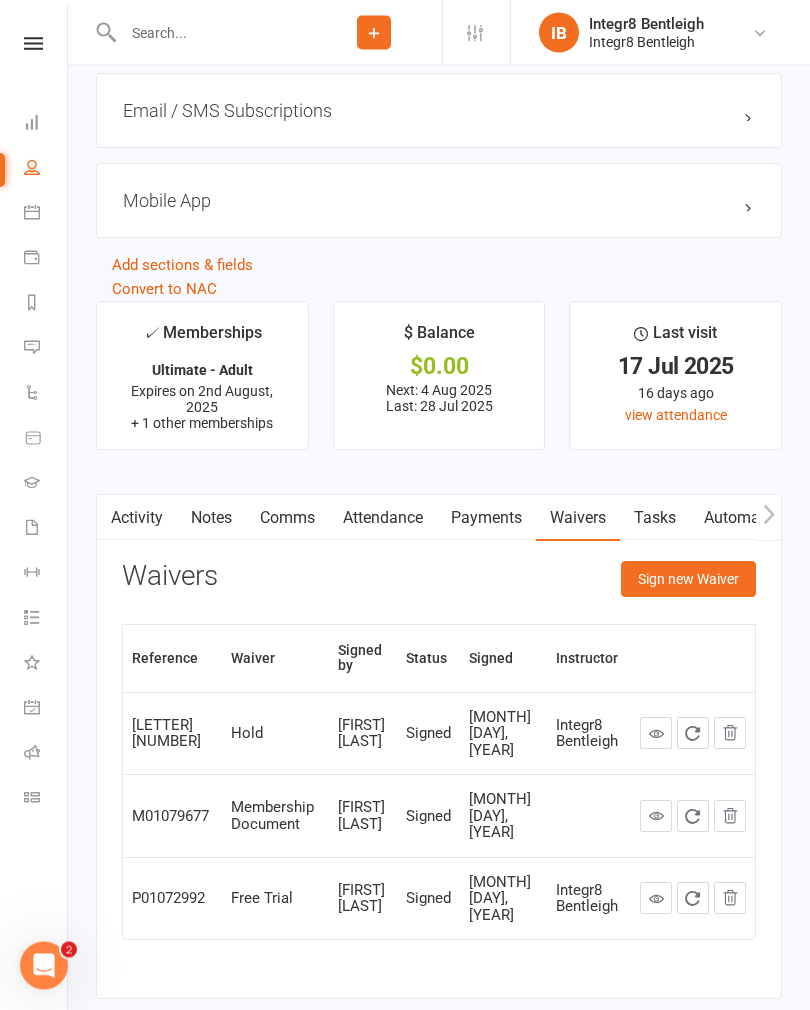 click on "Sign new Waiver" at bounding box center [688, 580] 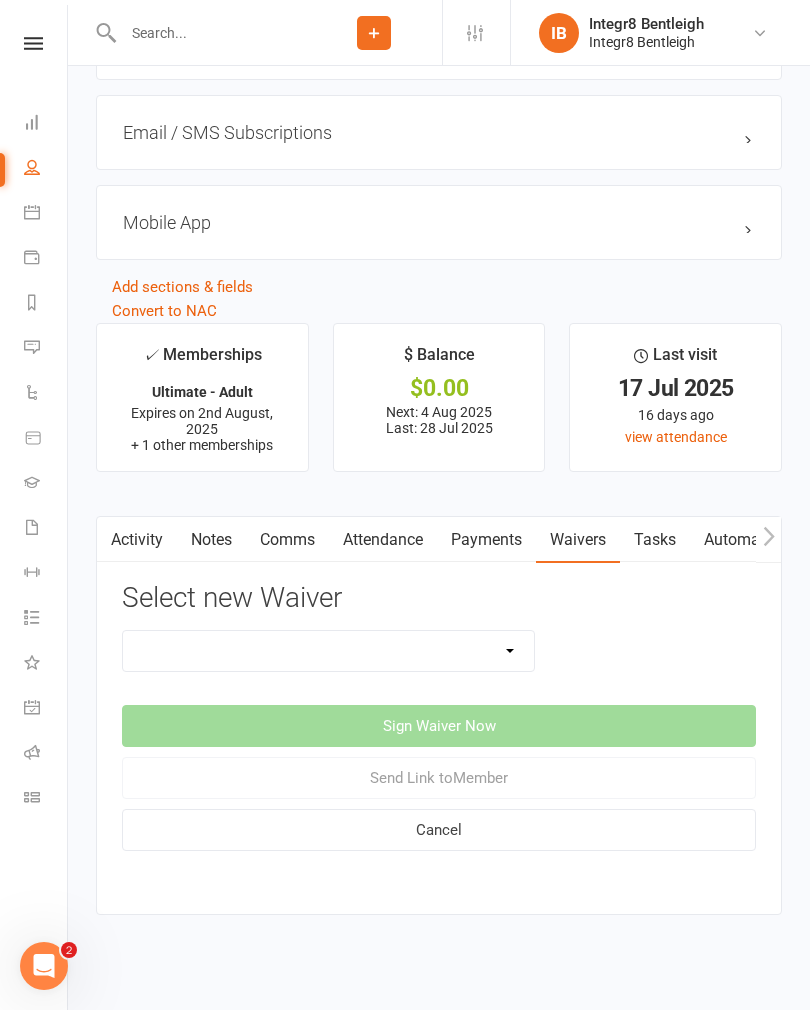 click on "10 Class Pass Cancellation Free Trial Hold Membership Document Mobility Workshop No Payers Payment Details Update Pre-Trial Teen's Self Defence Course Women's Self Defence Course (2 weeks) Women's Self Defence Course (No Payer) (Z) OLD Membership agreement Waiver" at bounding box center [328, 651] 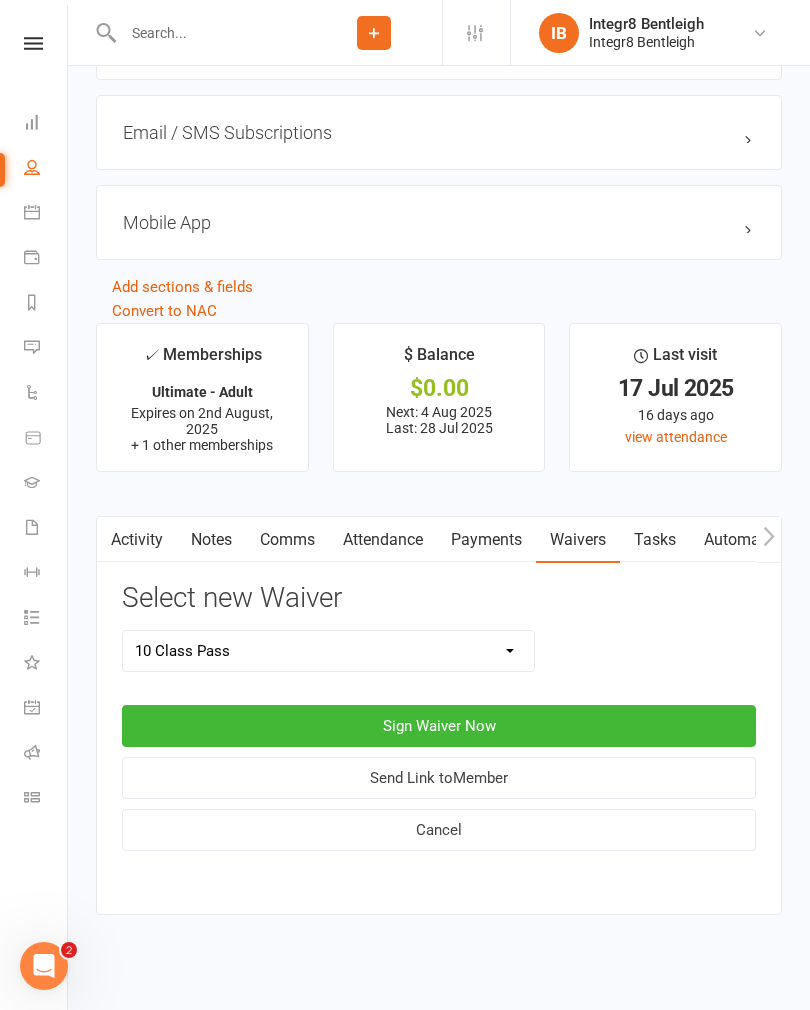 click on "Sign Waiver Now" at bounding box center [439, 726] 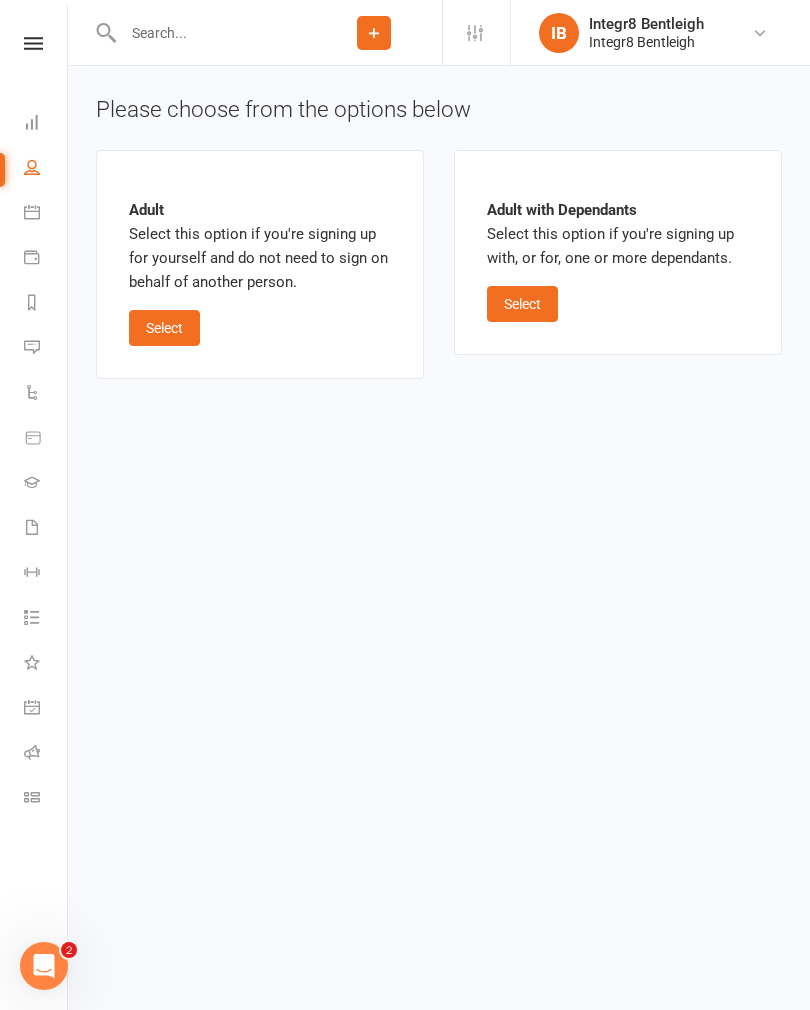 scroll, scrollTop: 0, scrollLeft: 0, axis: both 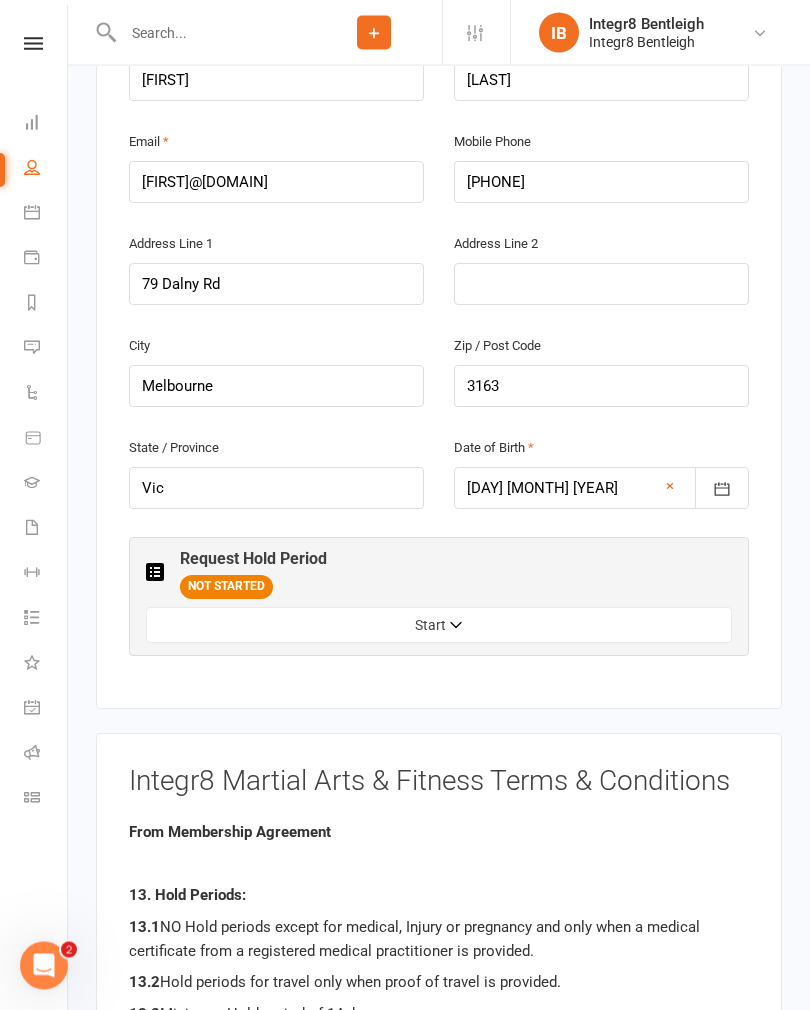 click on "Start" at bounding box center (439, 626) 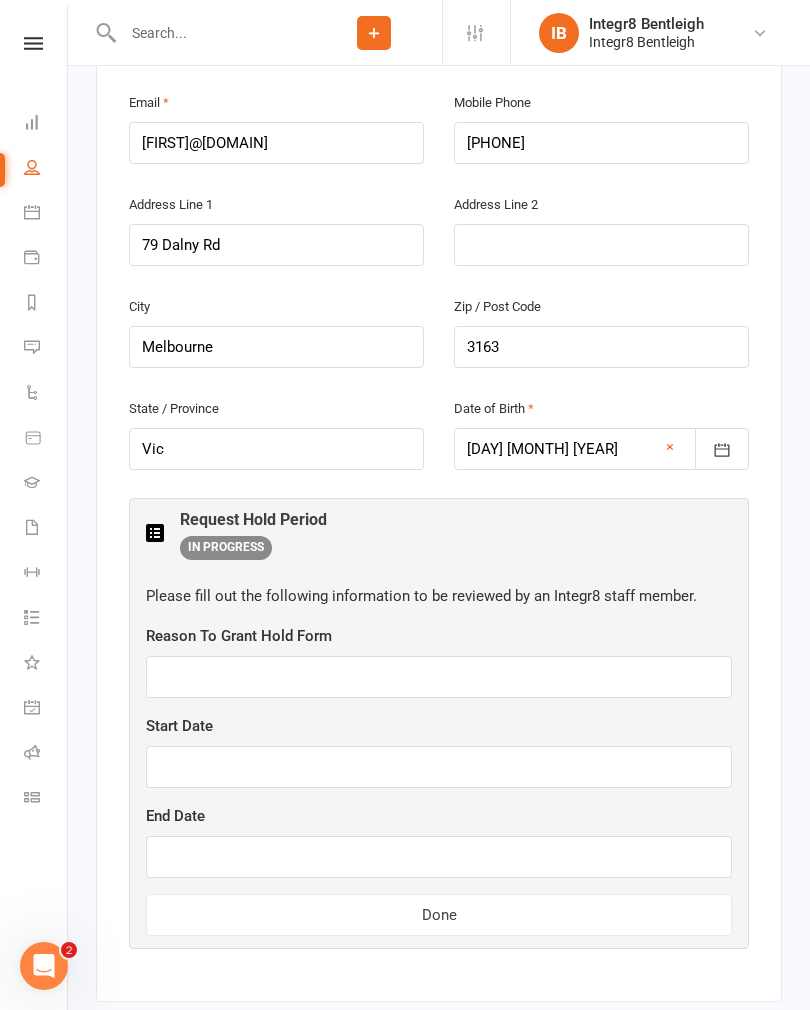 scroll, scrollTop: 757, scrollLeft: 0, axis: vertical 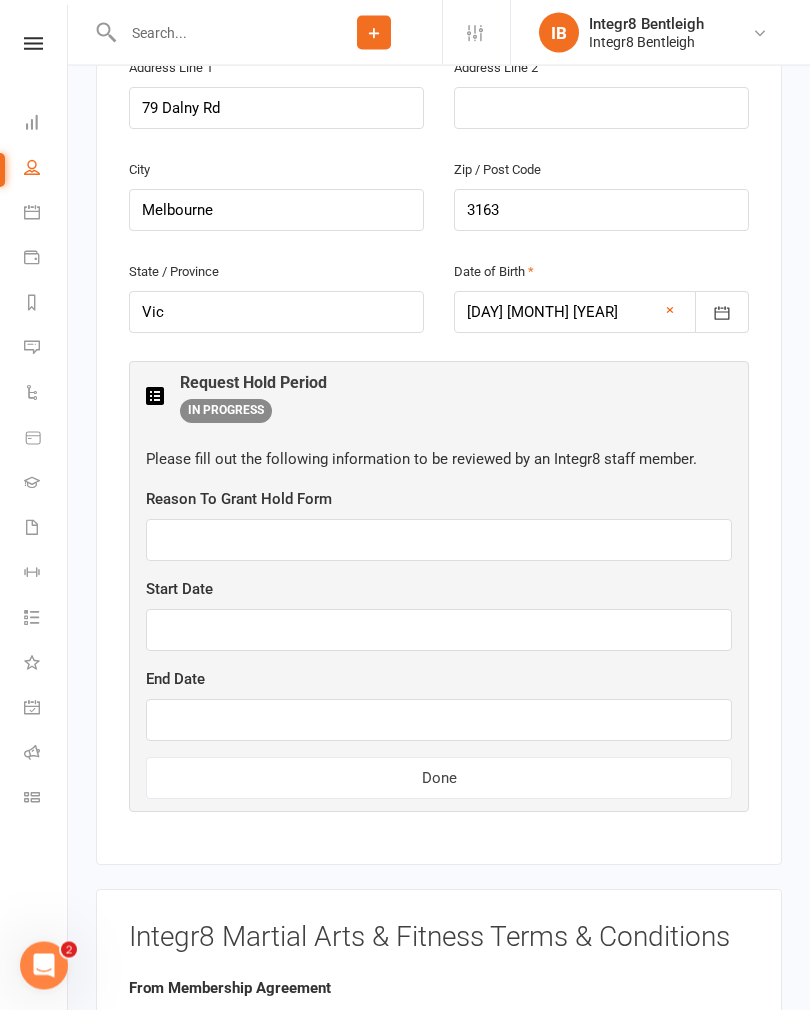 click on "IN PROGRESS" at bounding box center (226, 412) 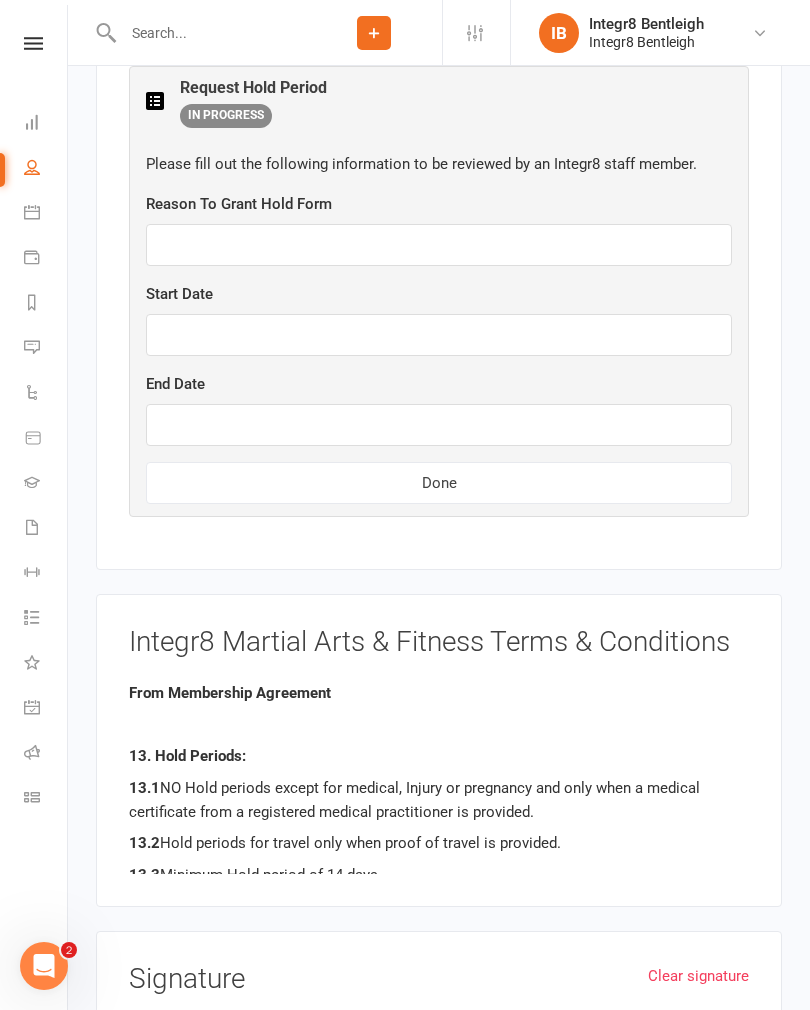 click on "Done" at bounding box center [439, 483] 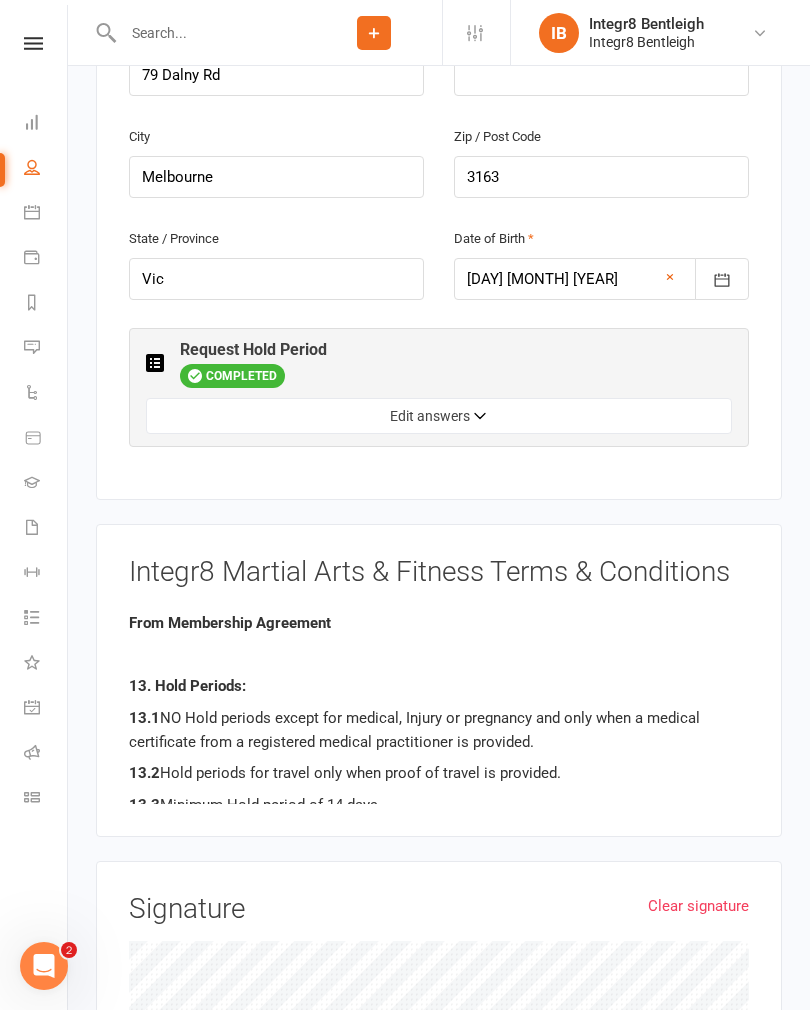 scroll, scrollTop: 763, scrollLeft: 0, axis: vertical 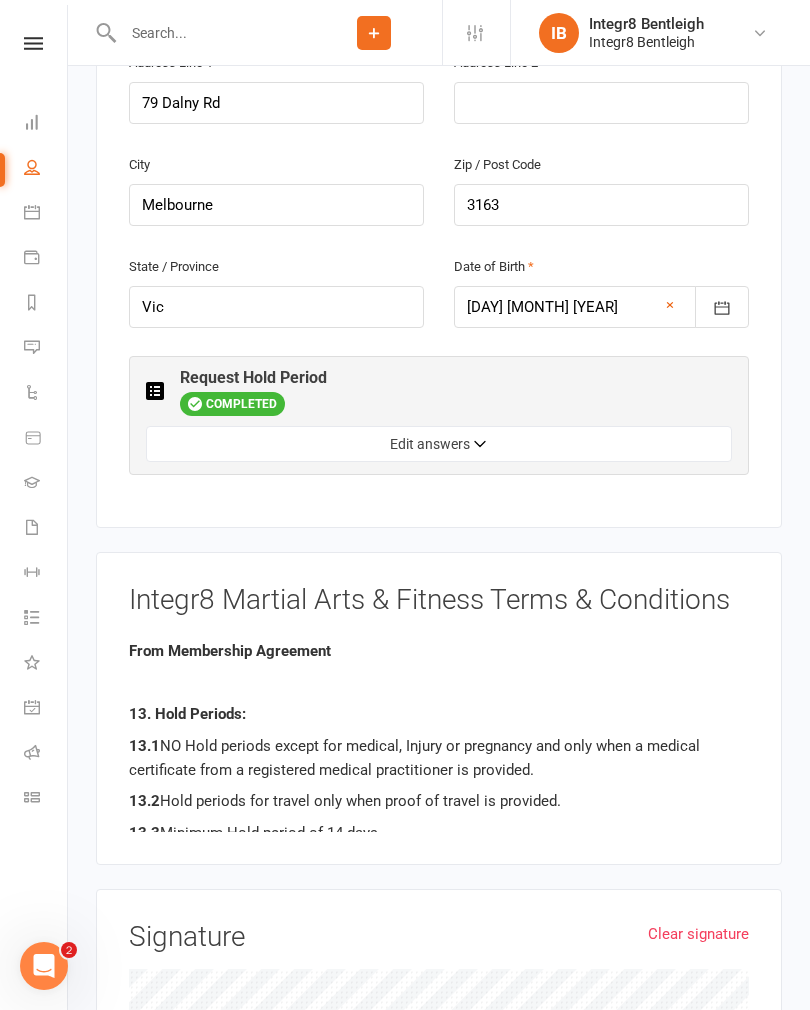 click on "Edit answers" at bounding box center [439, 444] 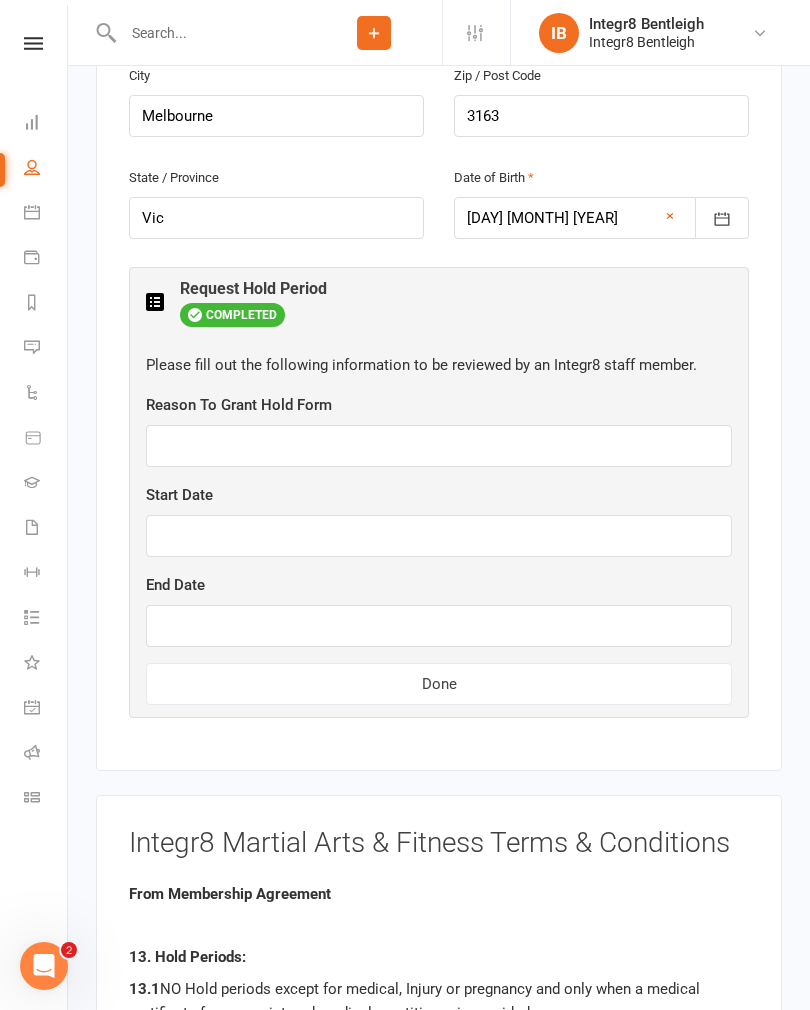 scroll, scrollTop: 922, scrollLeft: 0, axis: vertical 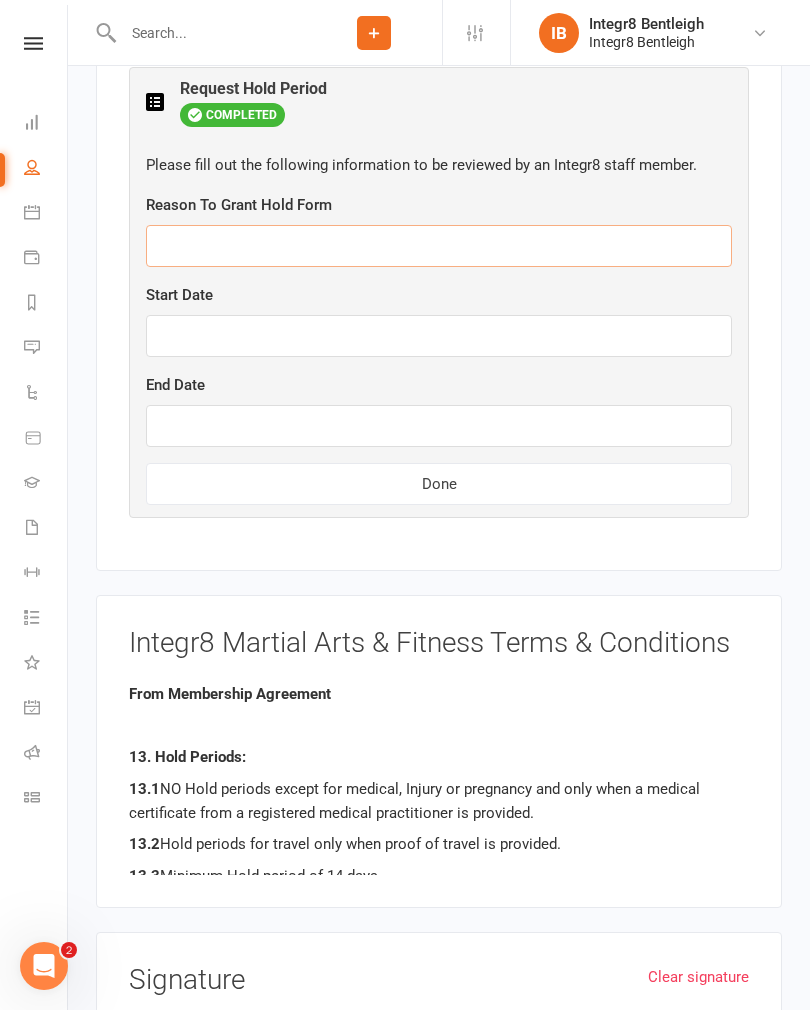 click at bounding box center (439, 246) 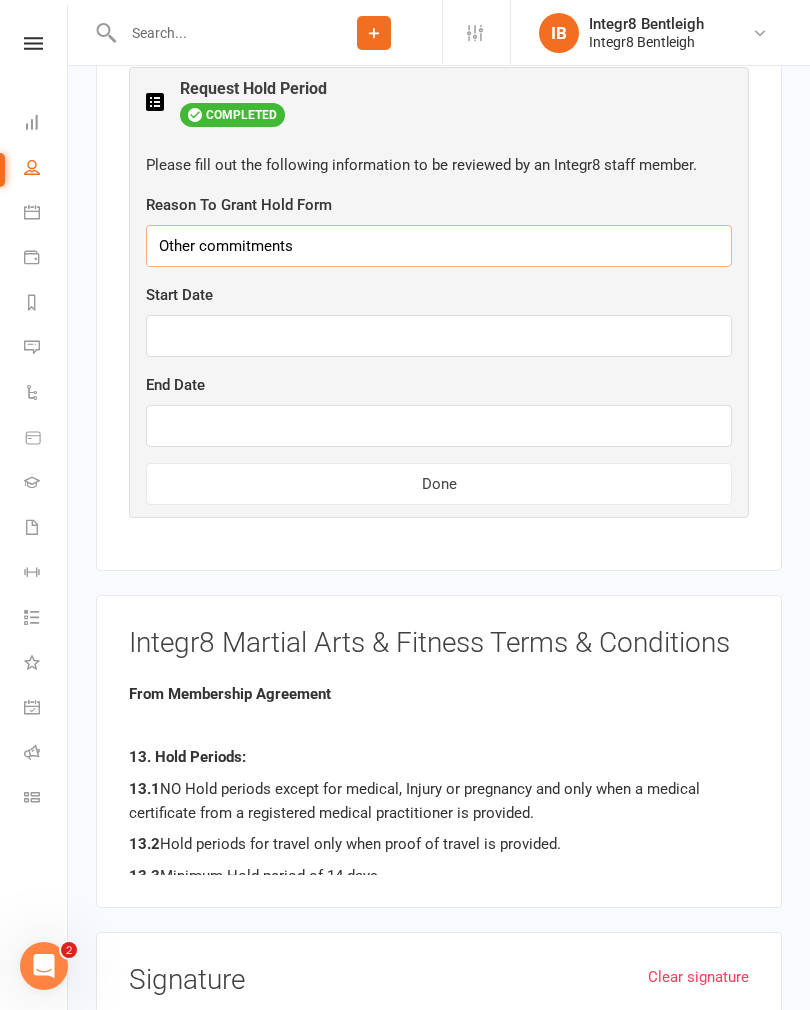 type on "Other commitments" 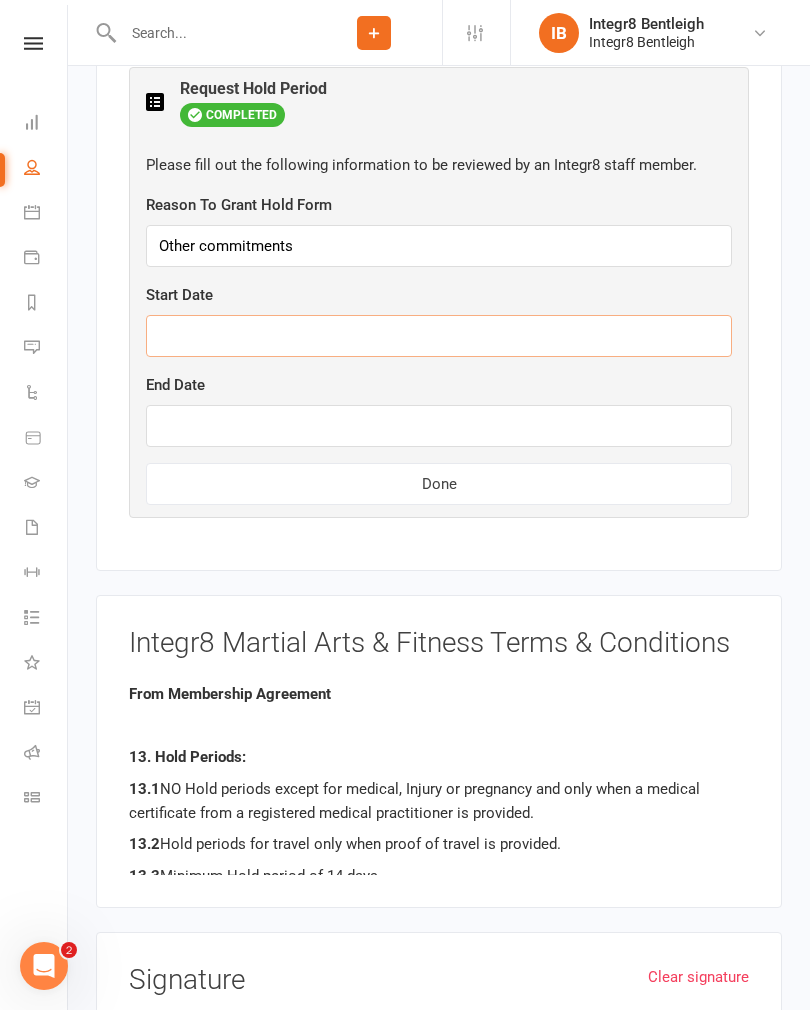 click at bounding box center (439, 336) 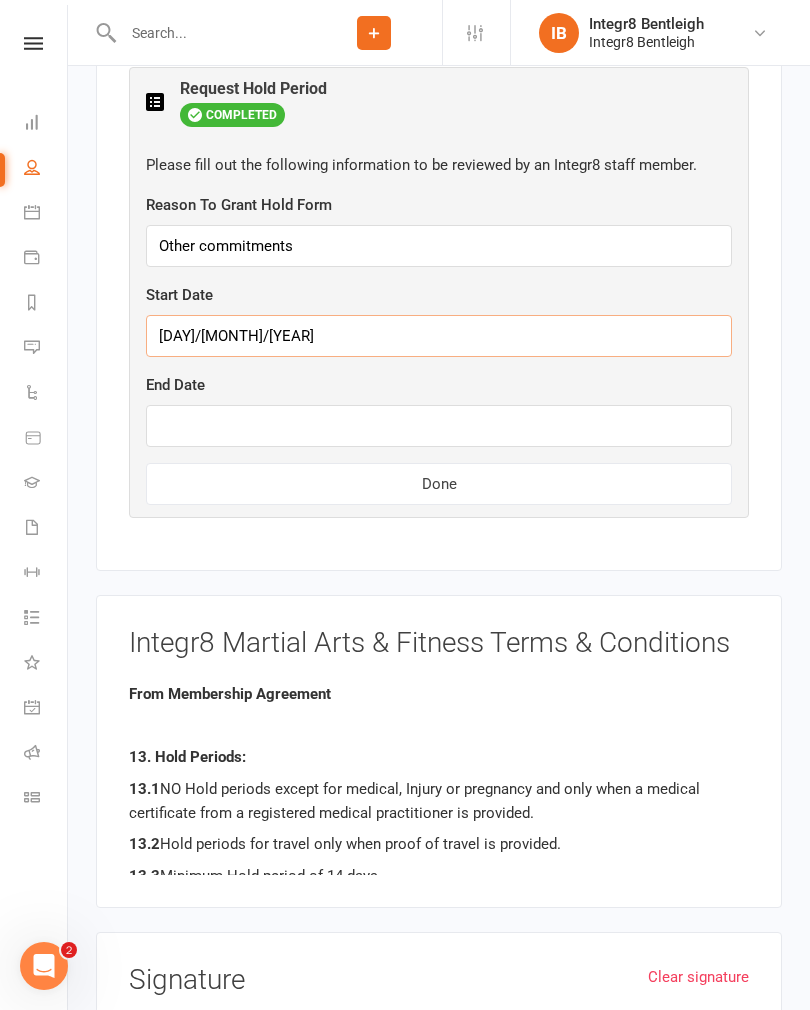 type on "[DAY]/[MONTH]/[YEAR]" 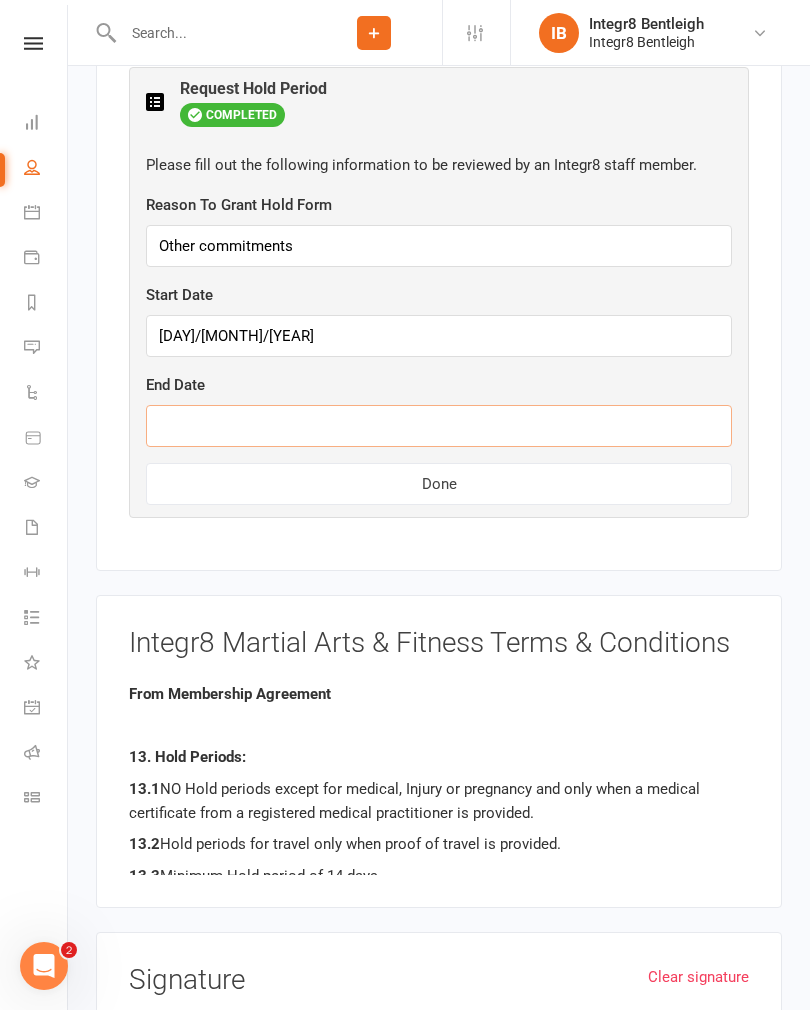 click at bounding box center (439, 426) 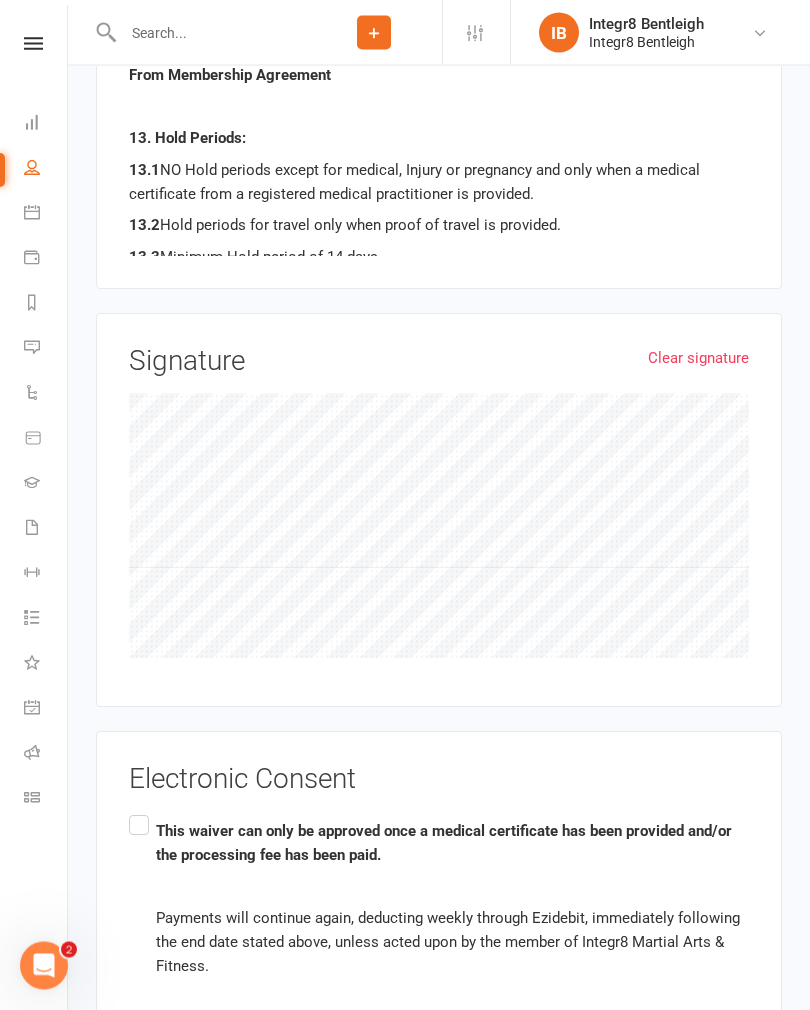 scroll, scrollTop: 1671, scrollLeft: 0, axis: vertical 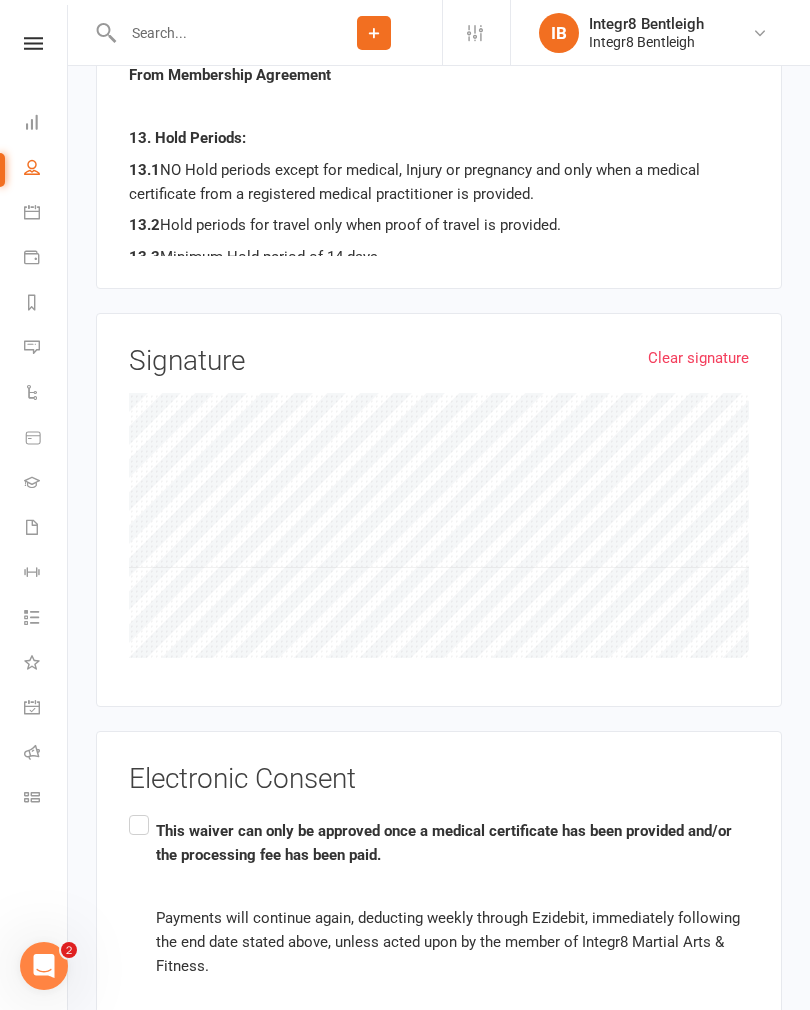type on "[DAY]/[MONTH]/[YEAR]" 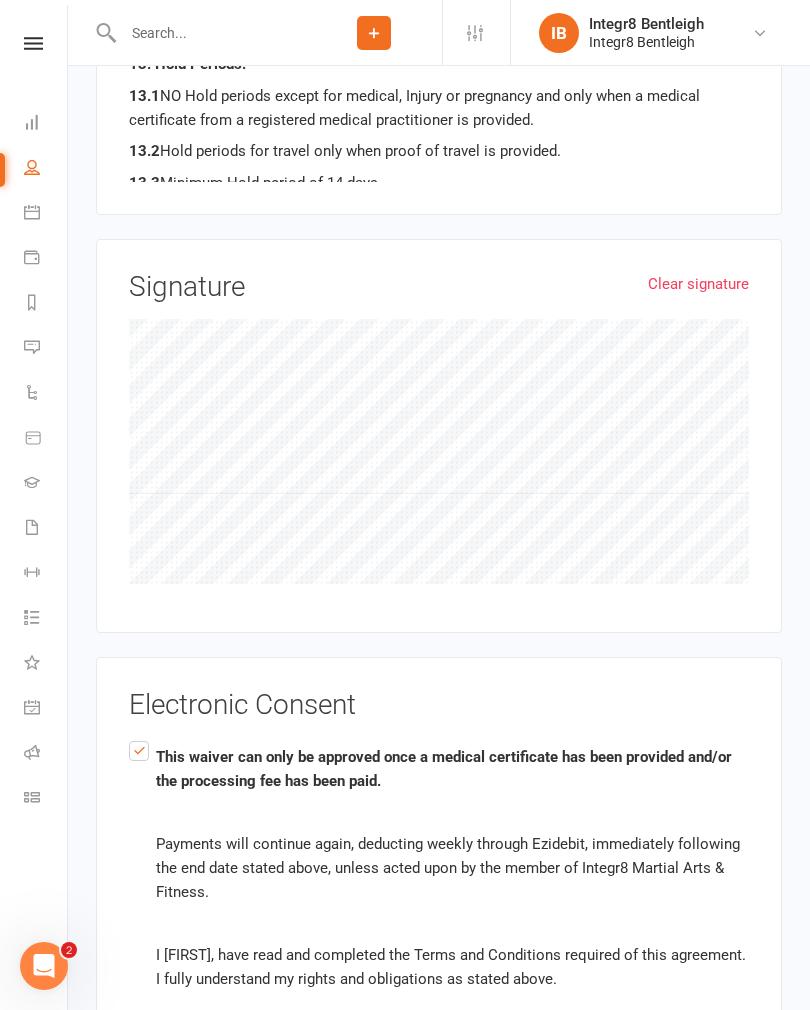 scroll, scrollTop: 1906, scrollLeft: 0, axis: vertical 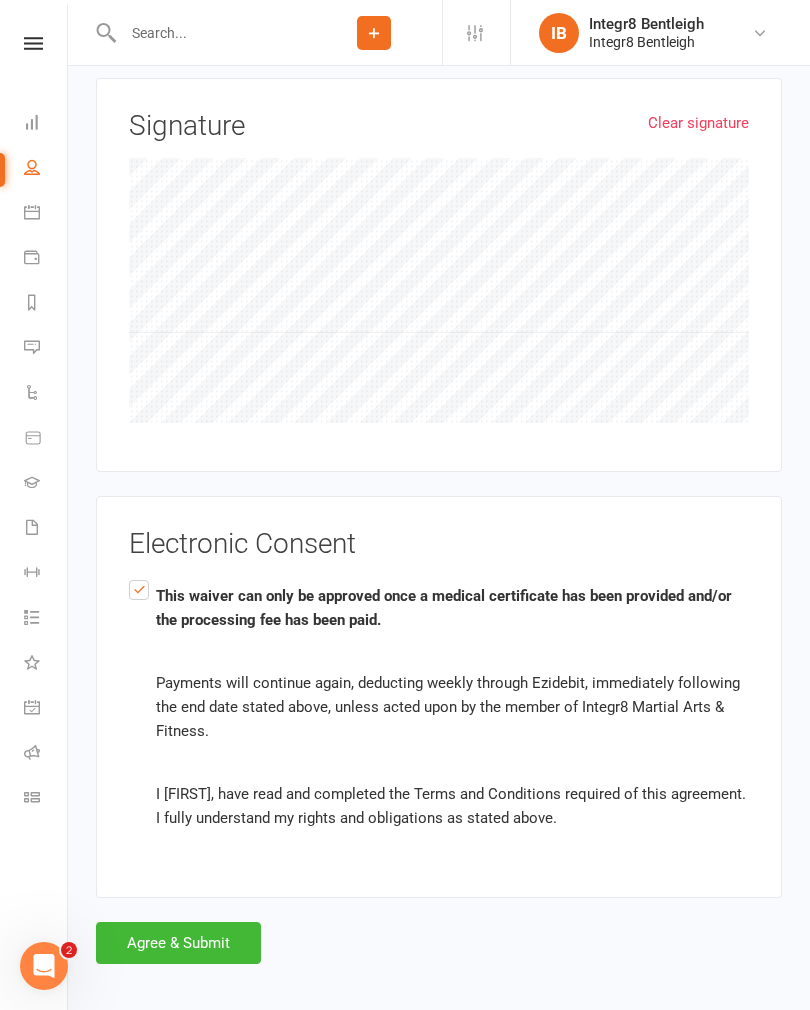 click on "Agree & Submit" at bounding box center [178, 943] 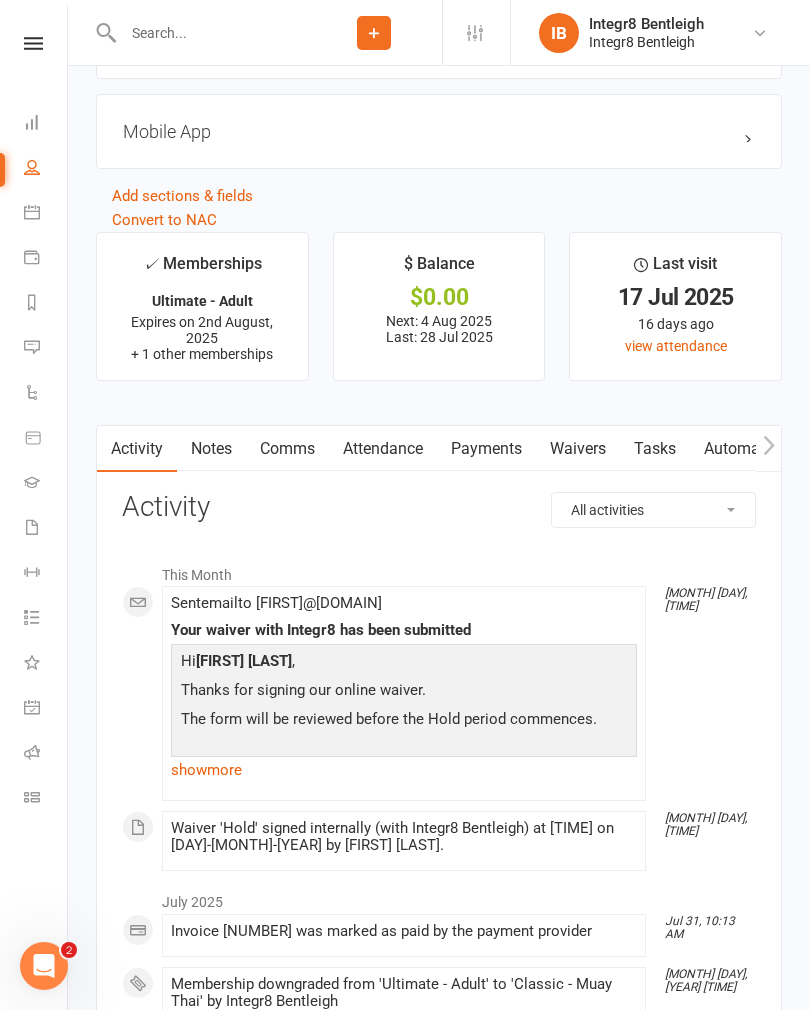 scroll, scrollTop: 2009, scrollLeft: 0, axis: vertical 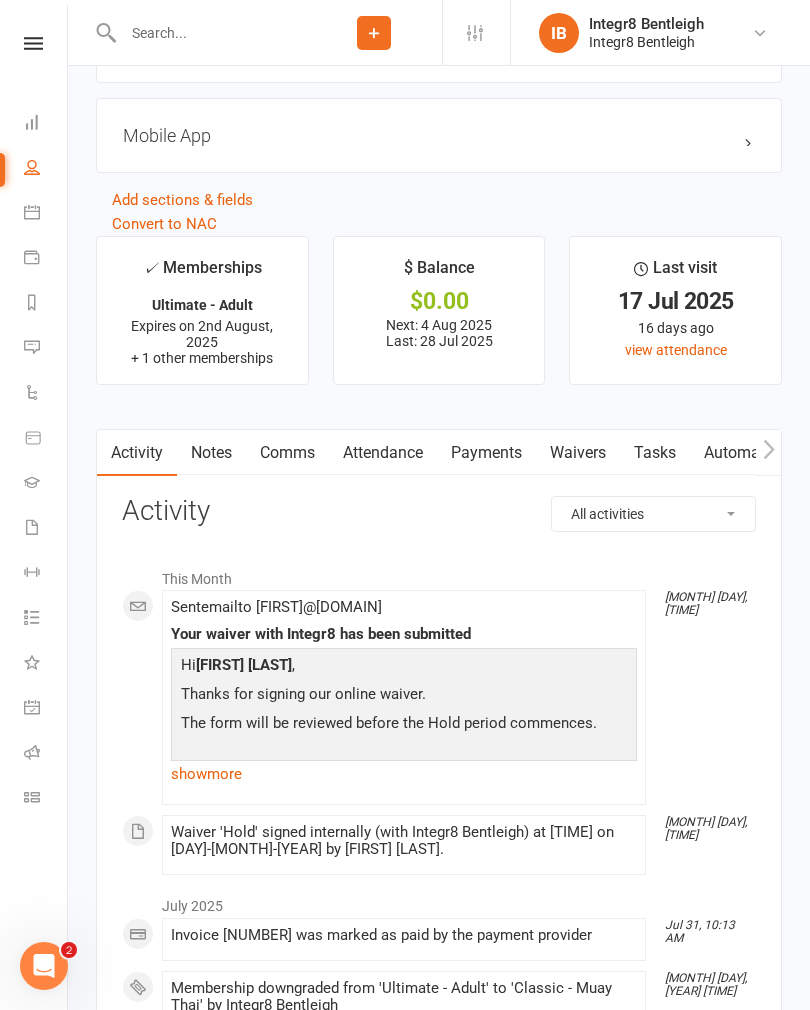 click on "show  more" at bounding box center [404, 774] 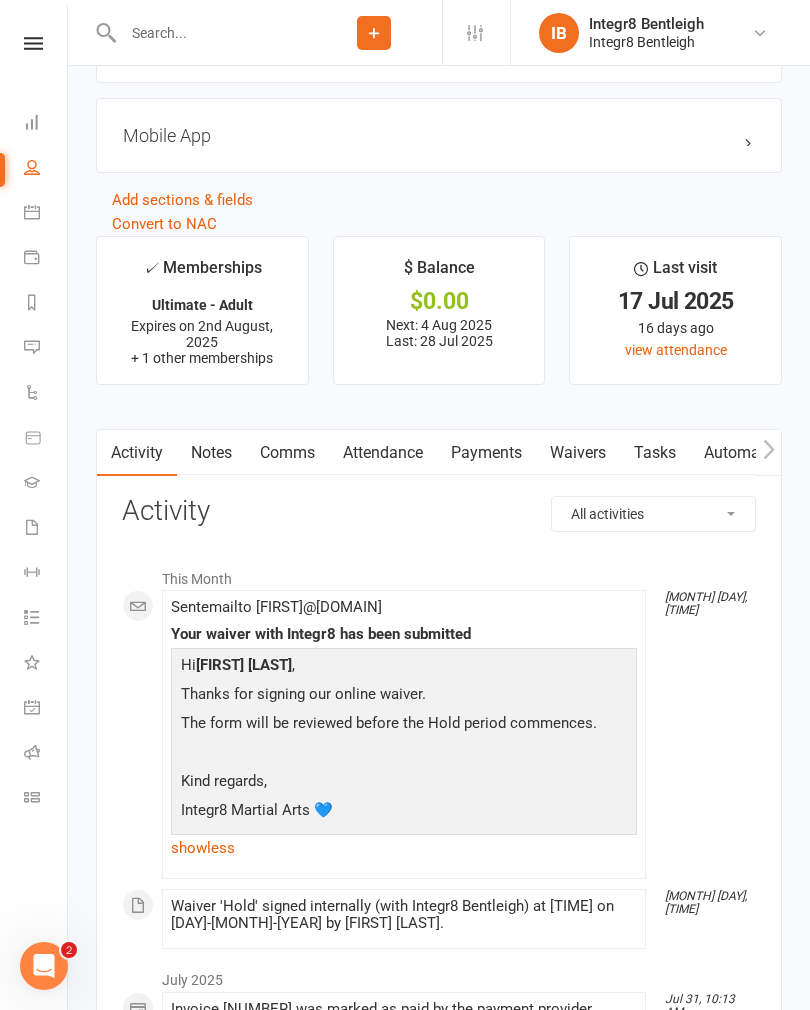 click on "show  less" at bounding box center [404, 848] 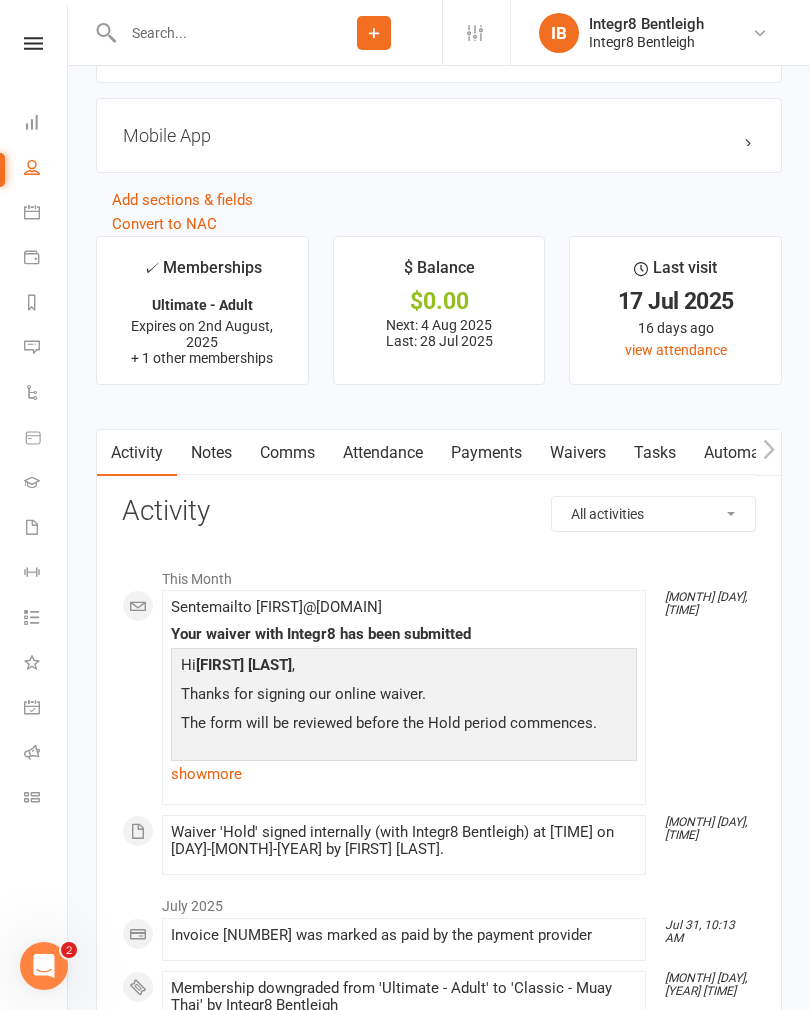 click on "Payments" at bounding box center (486, 453) 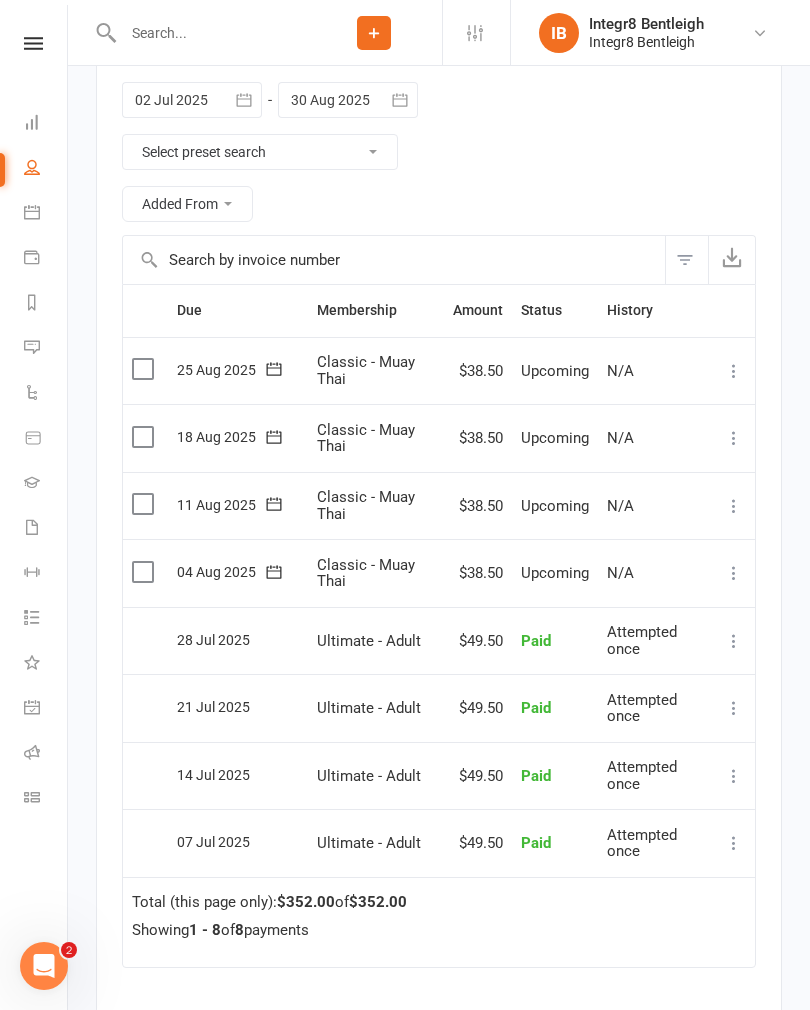 scroll, scrollTop: 2570, scrollLeft: 0, axis: vertical 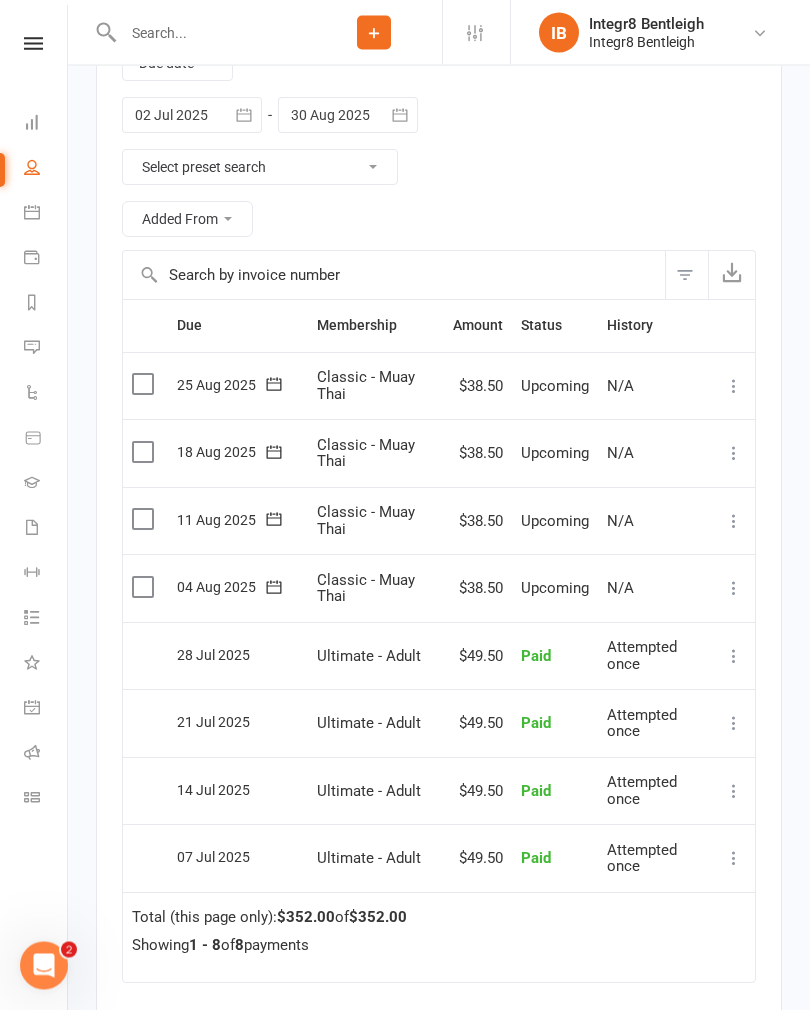 click on "Filter" at bounding box center [686, 276] 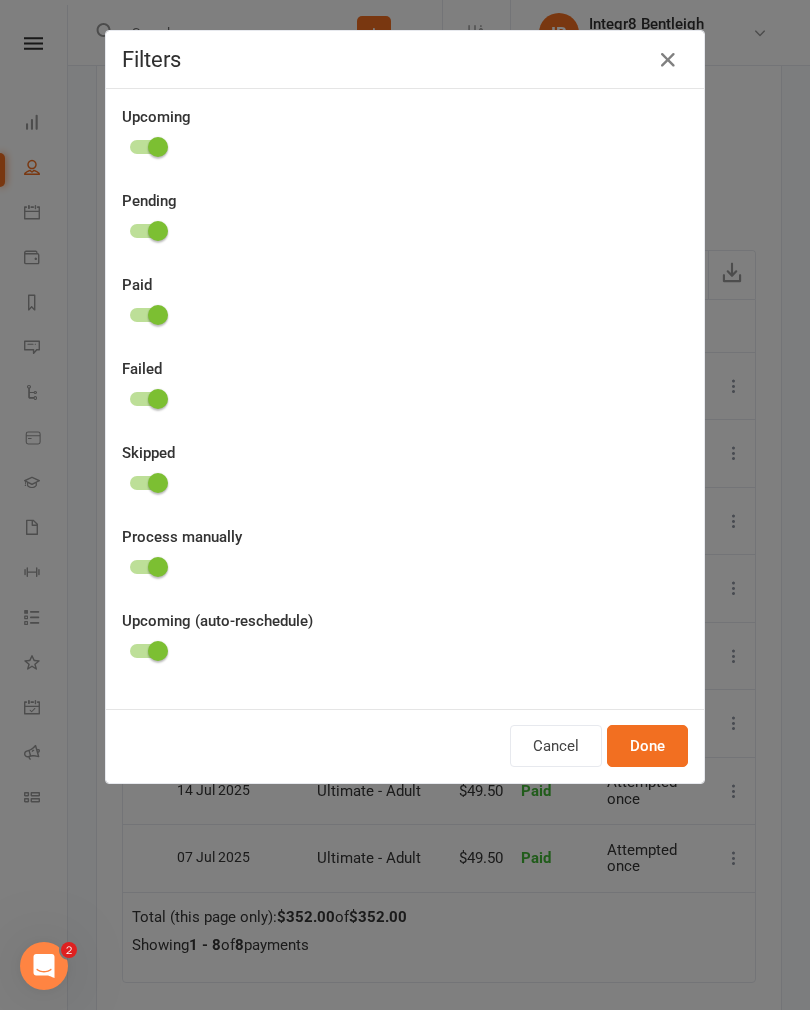 click at bounding box center [668, 60] 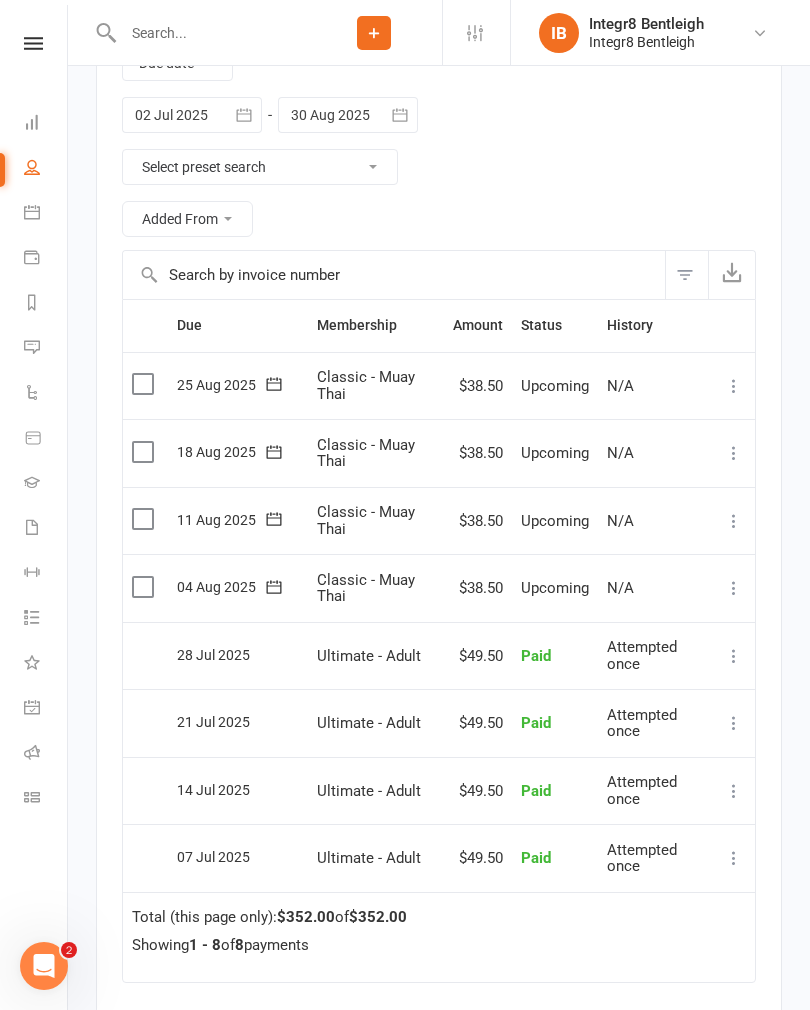 click 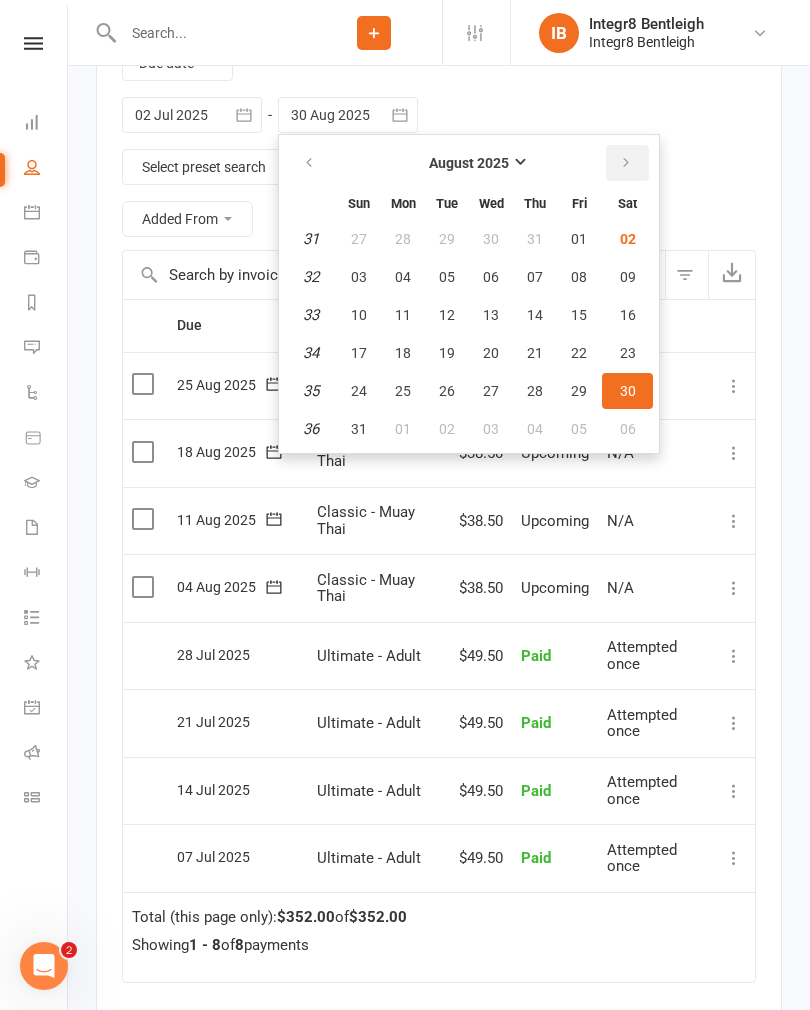 click at bounding box center (626, 163) 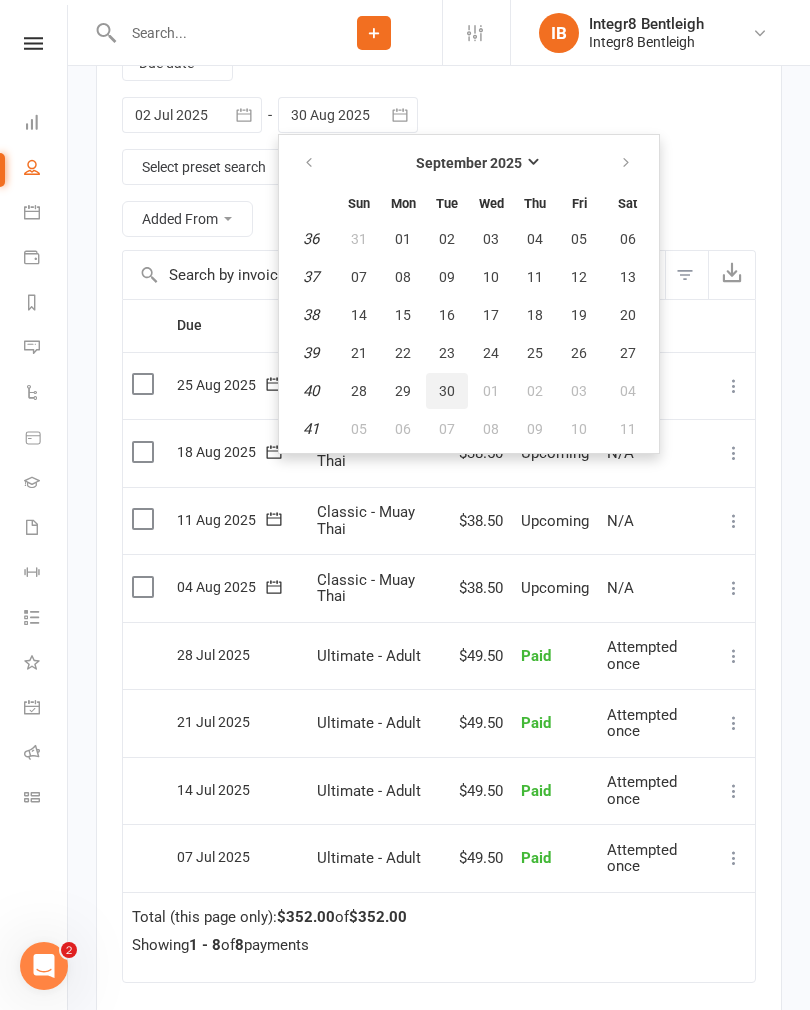 click on "30" at bounding box center (447, 391) 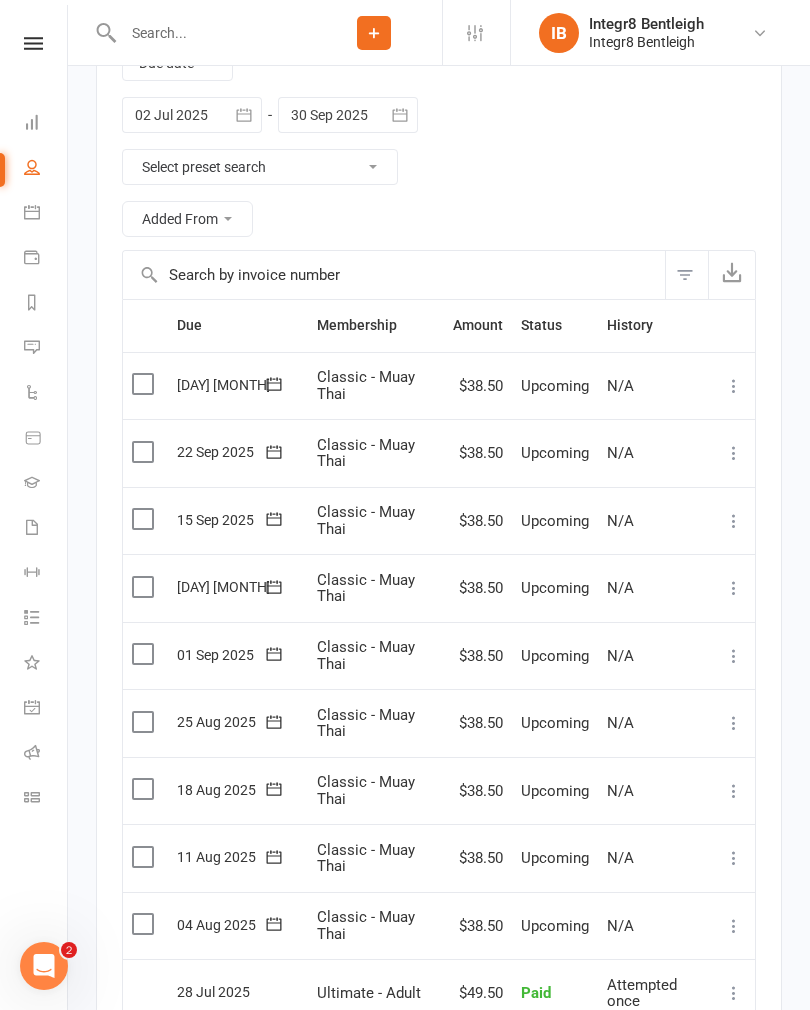 click 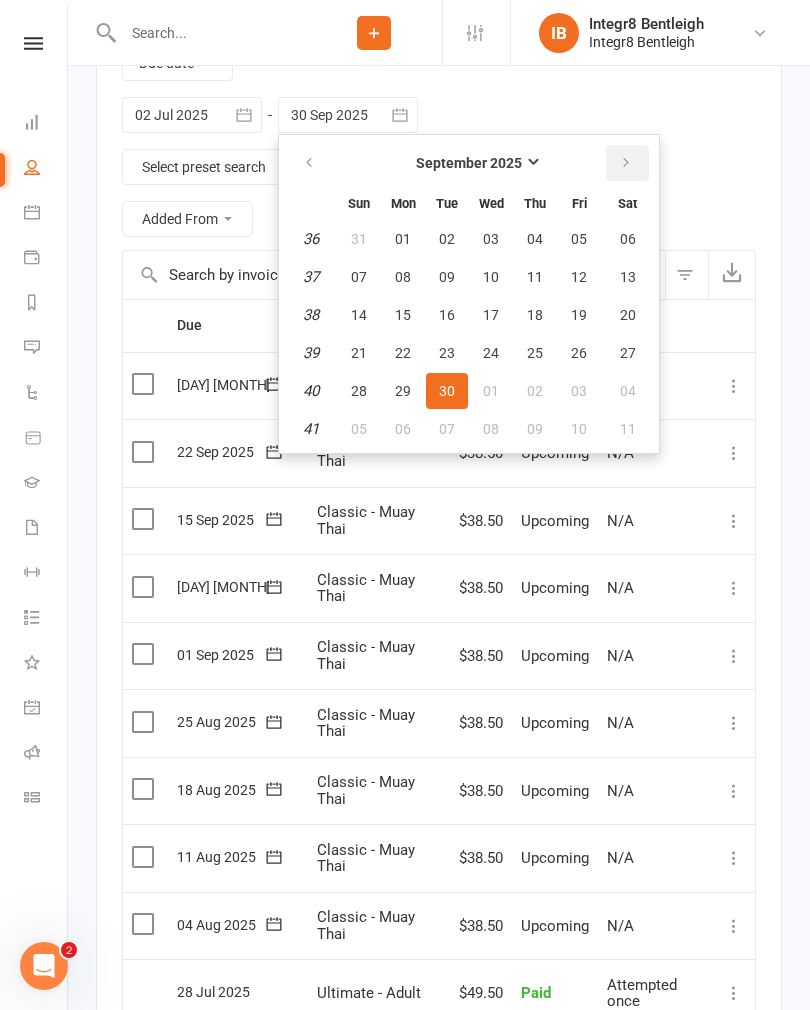 click at bounding box center [627, 163] 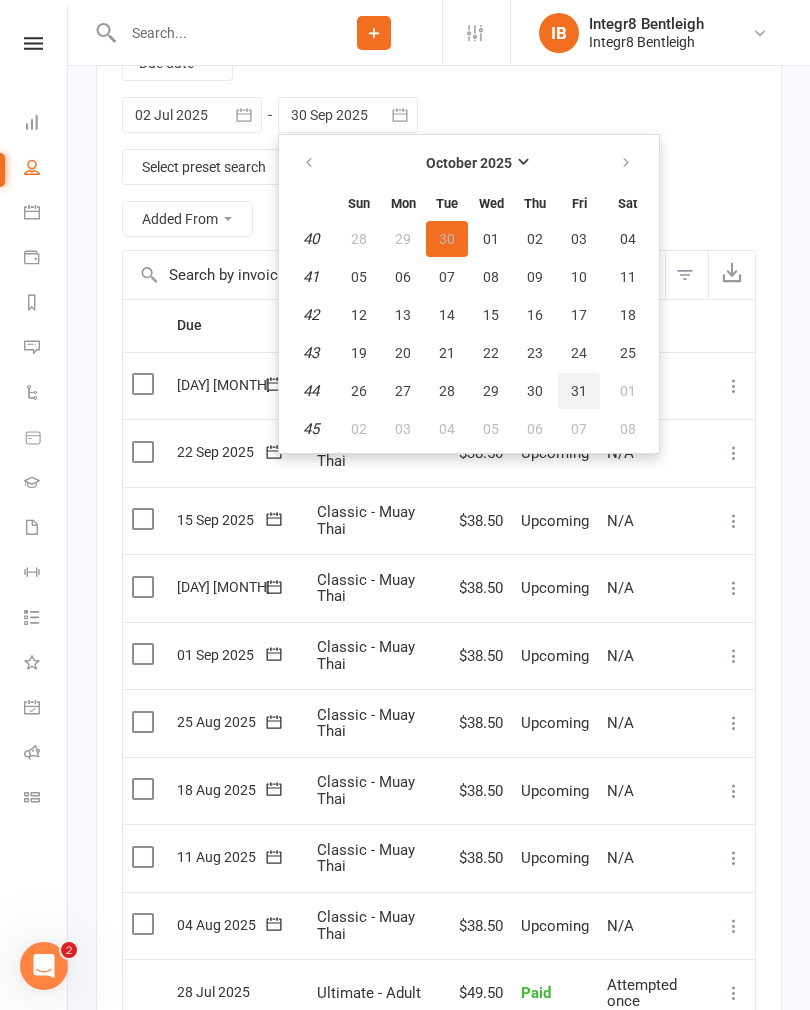 click on "31" at bounding box center [579, 391] 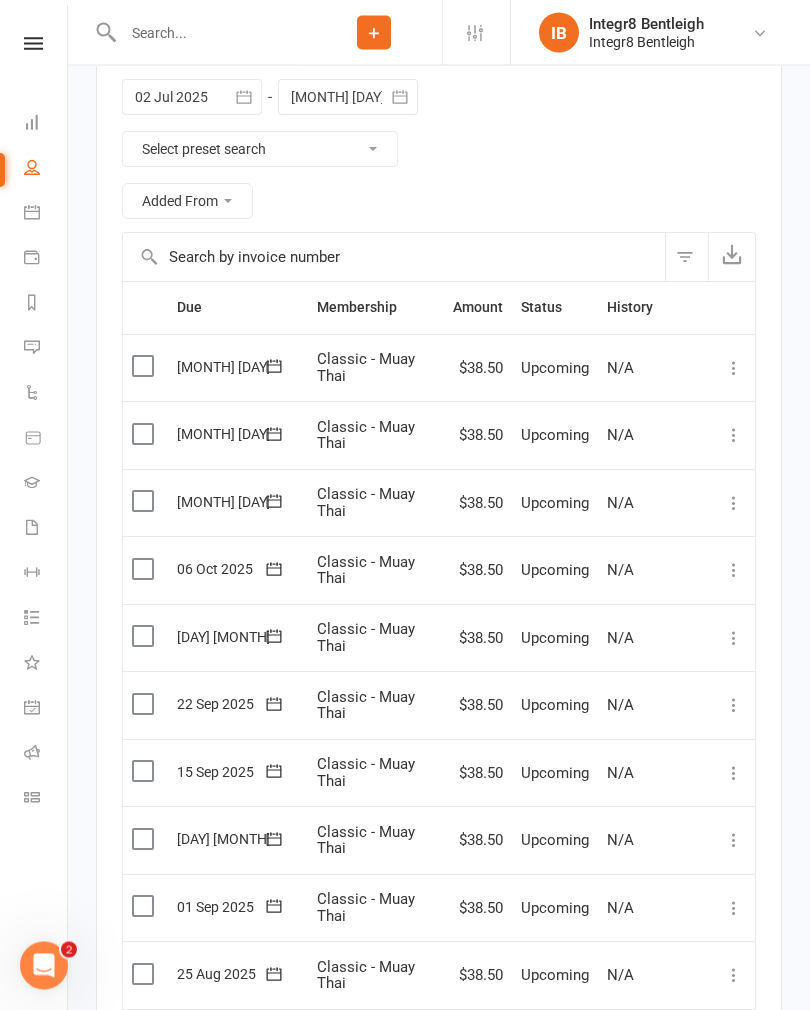 click 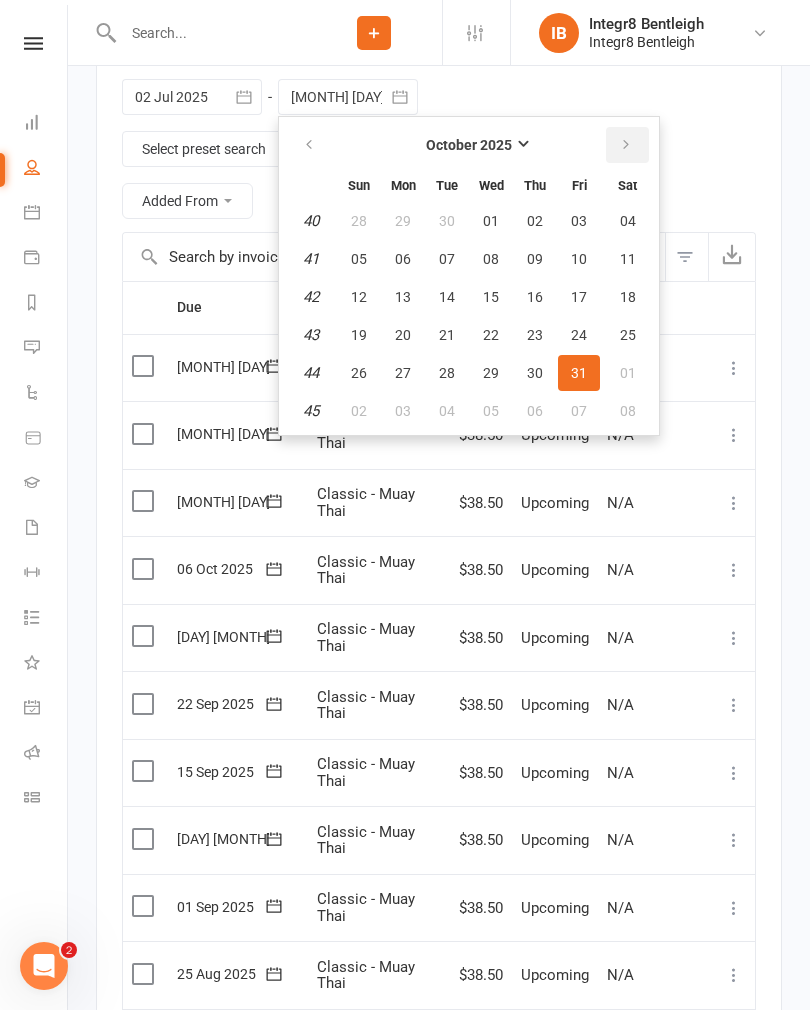 click at bounding box center (627, 145) 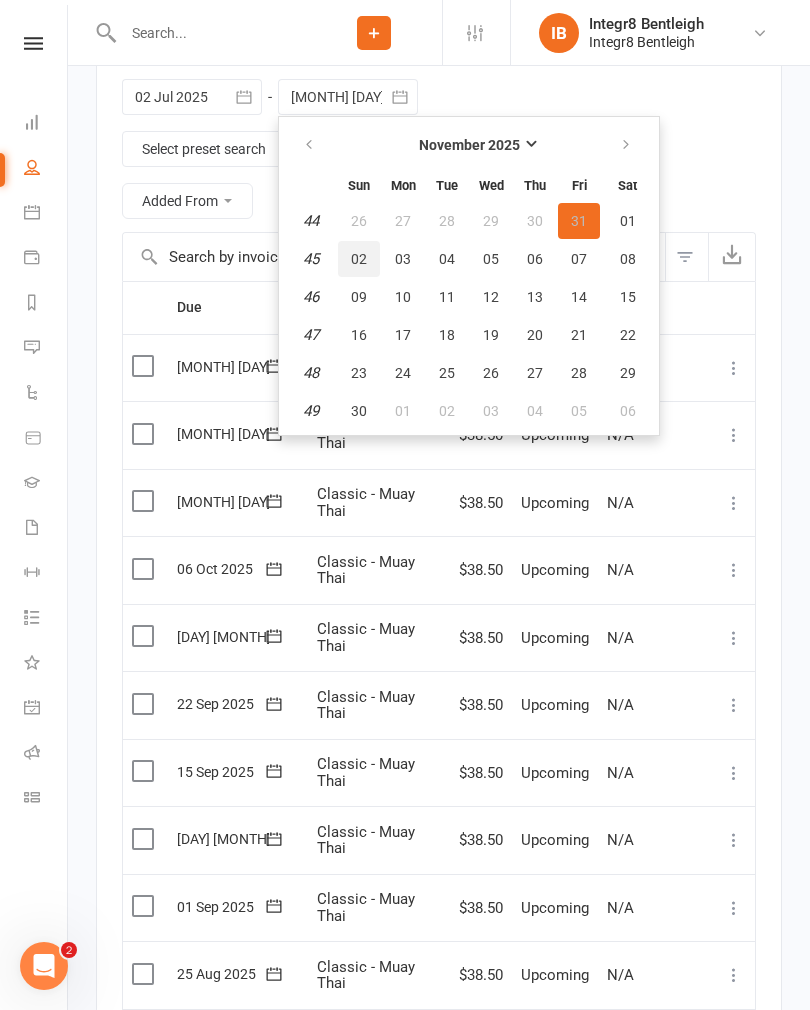 click on "02" at bounding box center (359, 259) 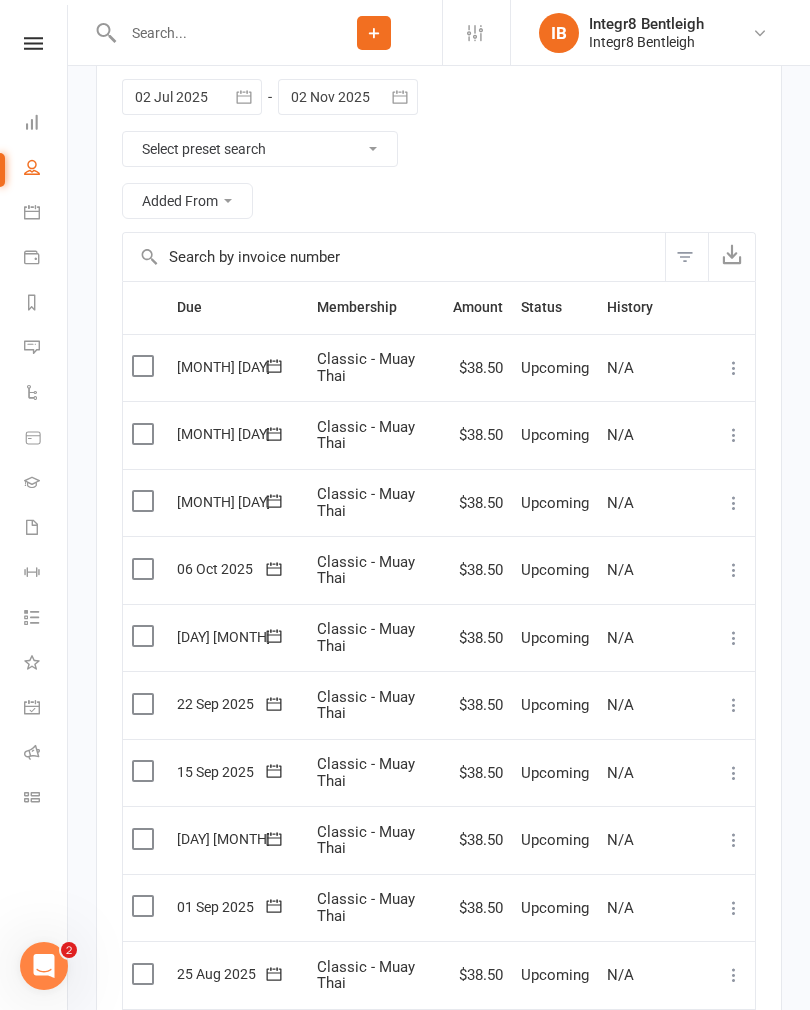 click 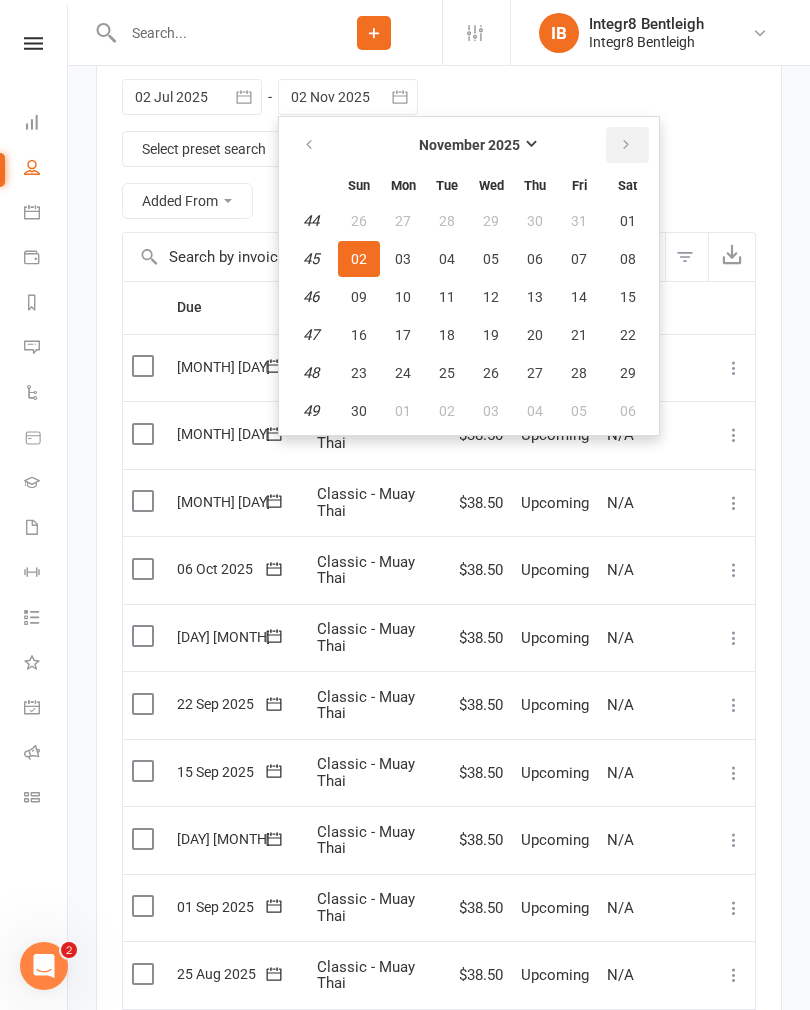 click at bounding box center (626, 145) 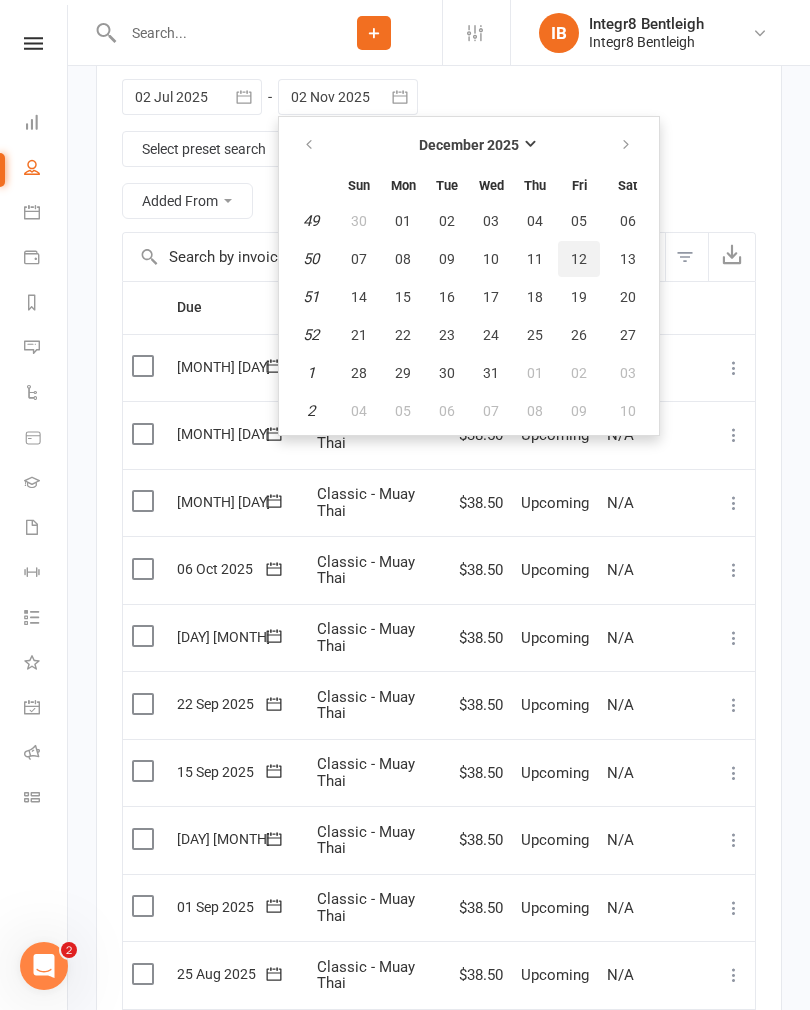 click on "12" at bounding box center (579, 259) 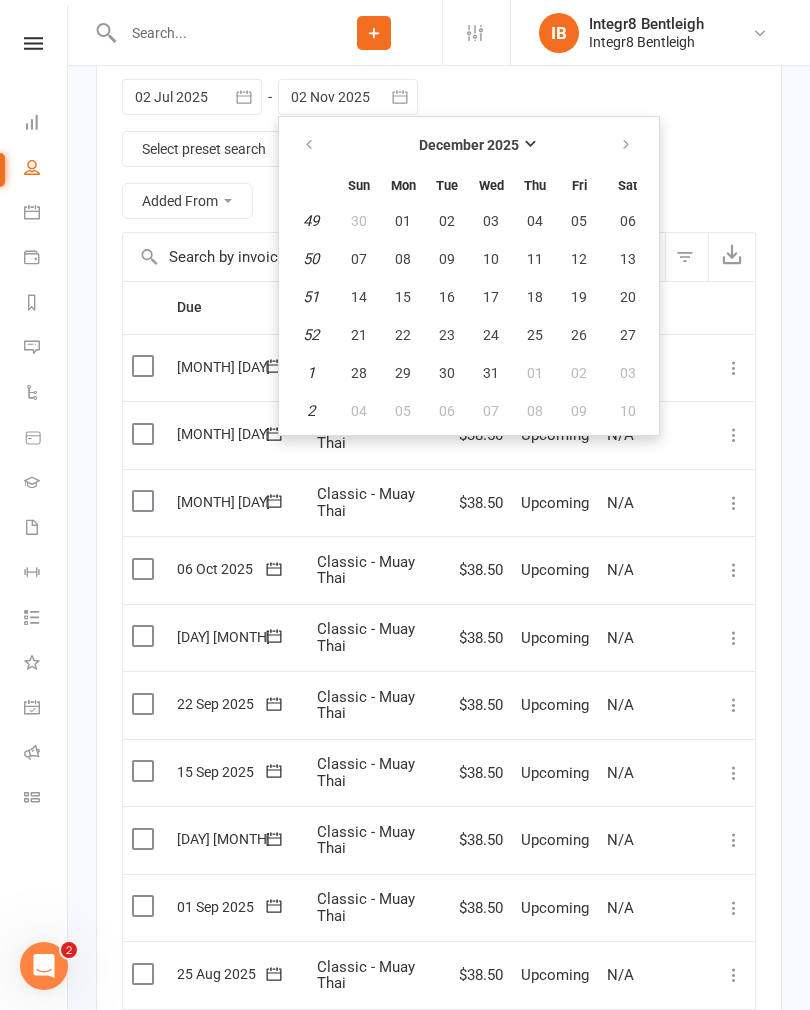 type on "[DAY] [MONTH] [YEAR]" 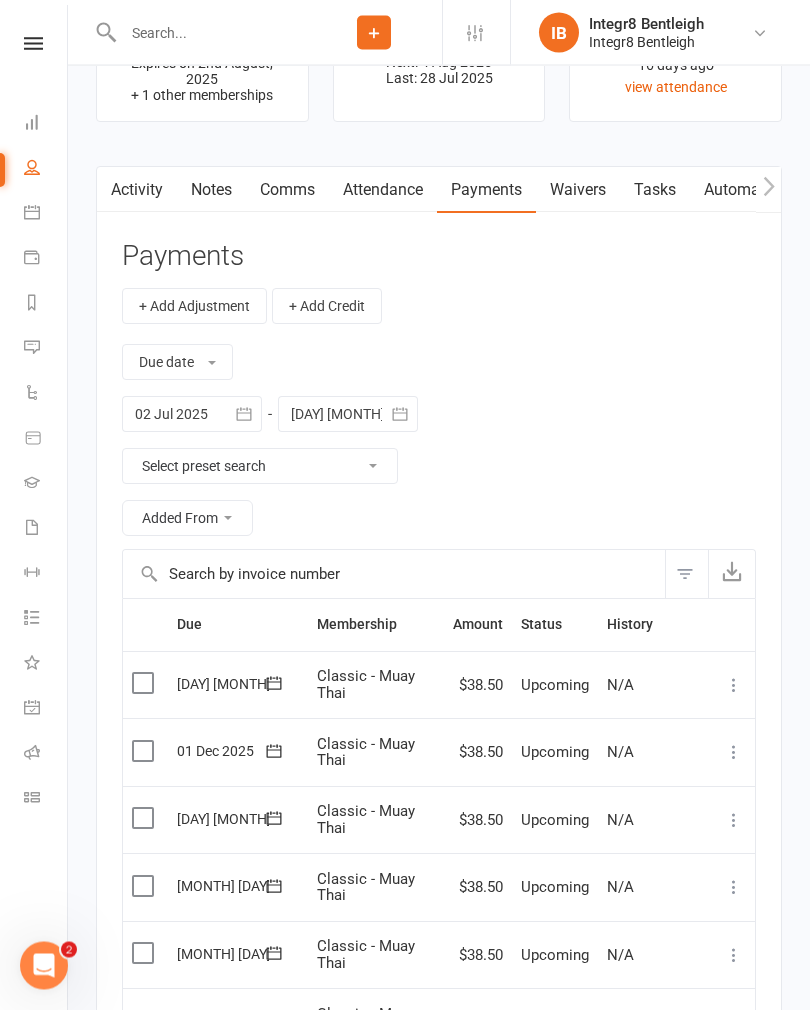 scroll, scrollTop: 2306, scrollLeft: 0, axis: vertical 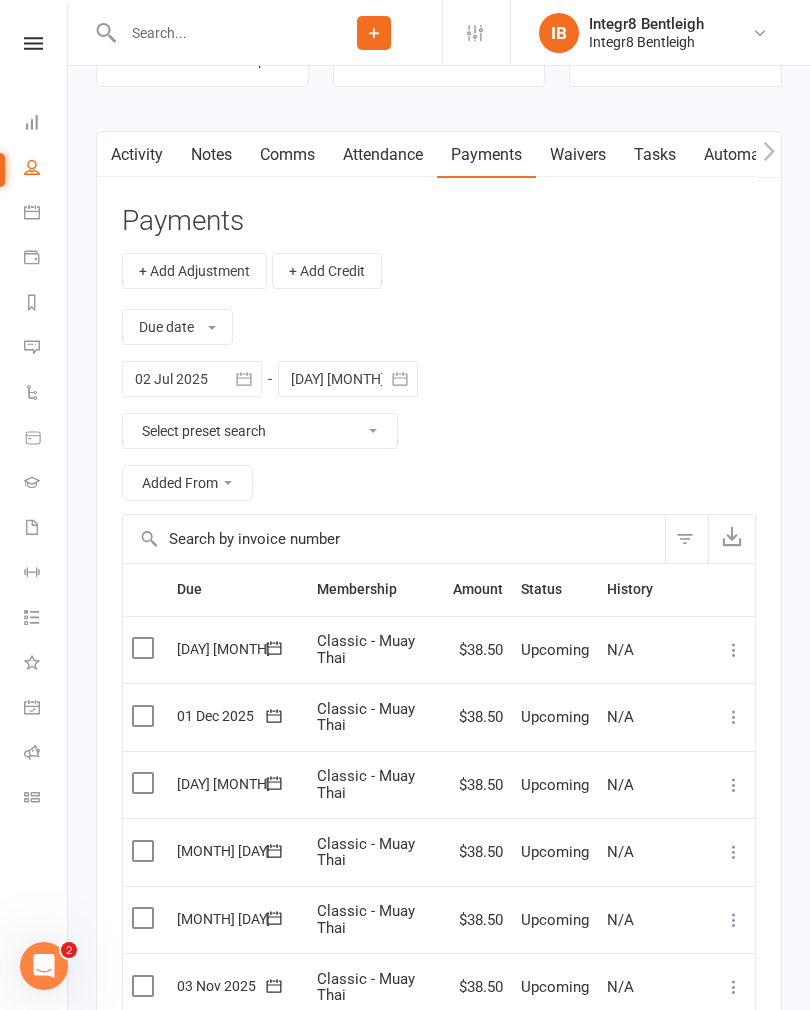 click on "Activity" at bounding box center (137, 155) 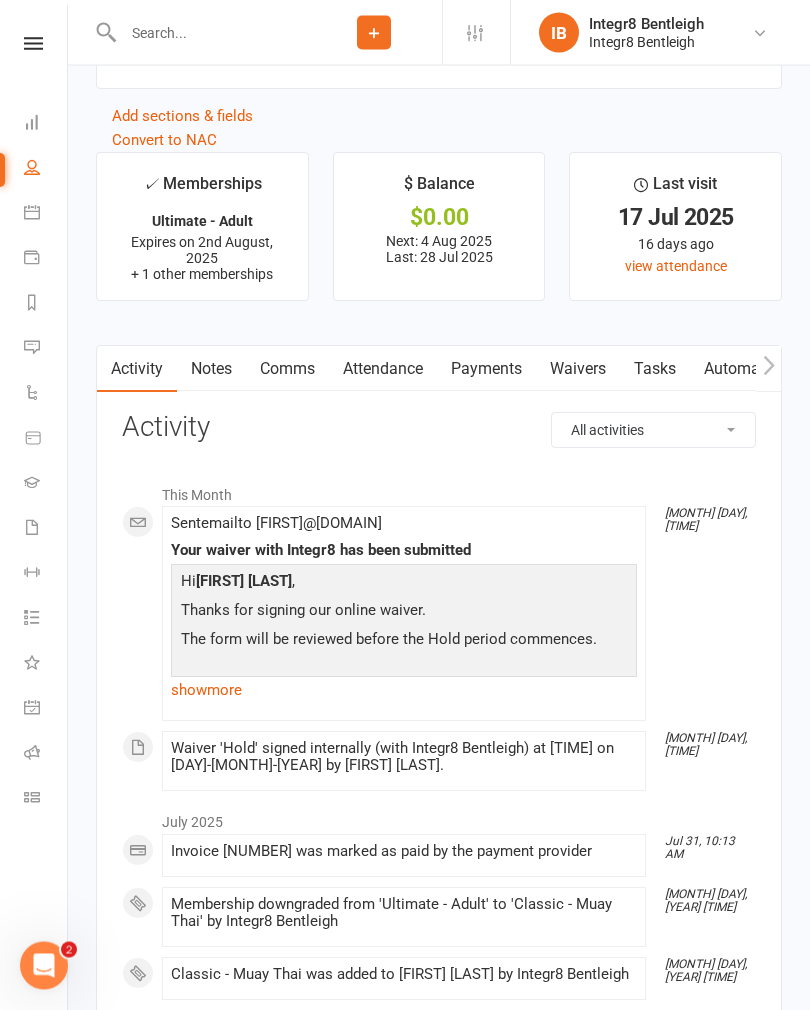 scroll, scrollTop: 2093, scrollLeft: 0, axis: vertical 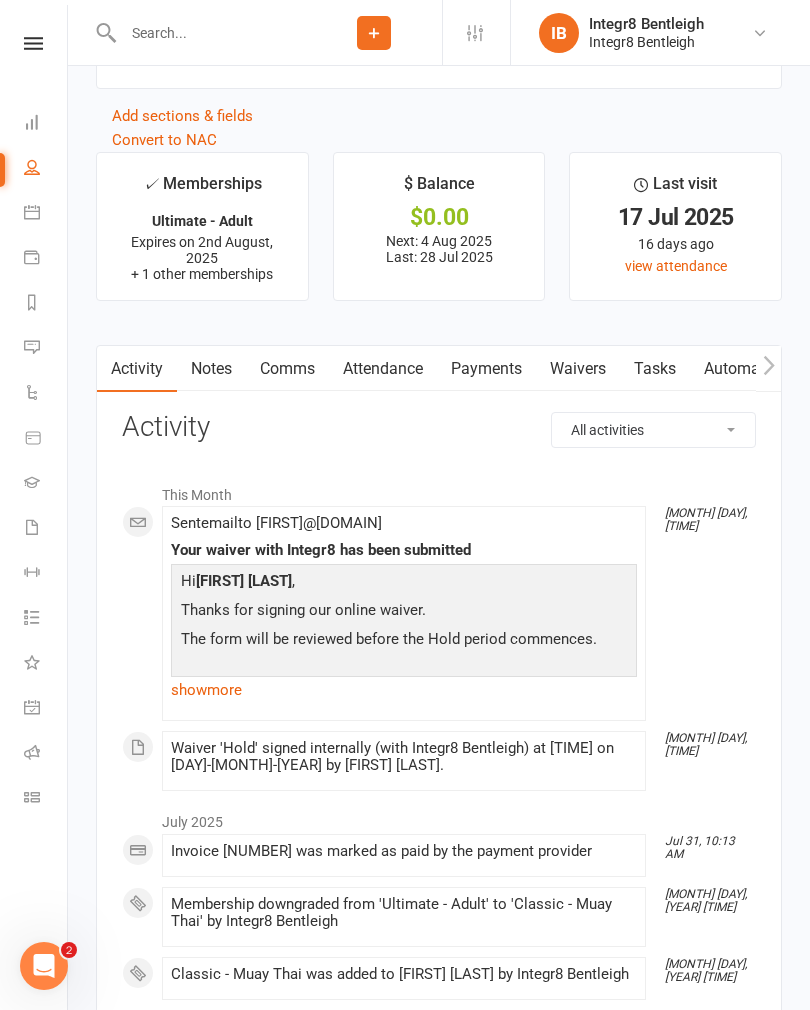 click on "show  more" 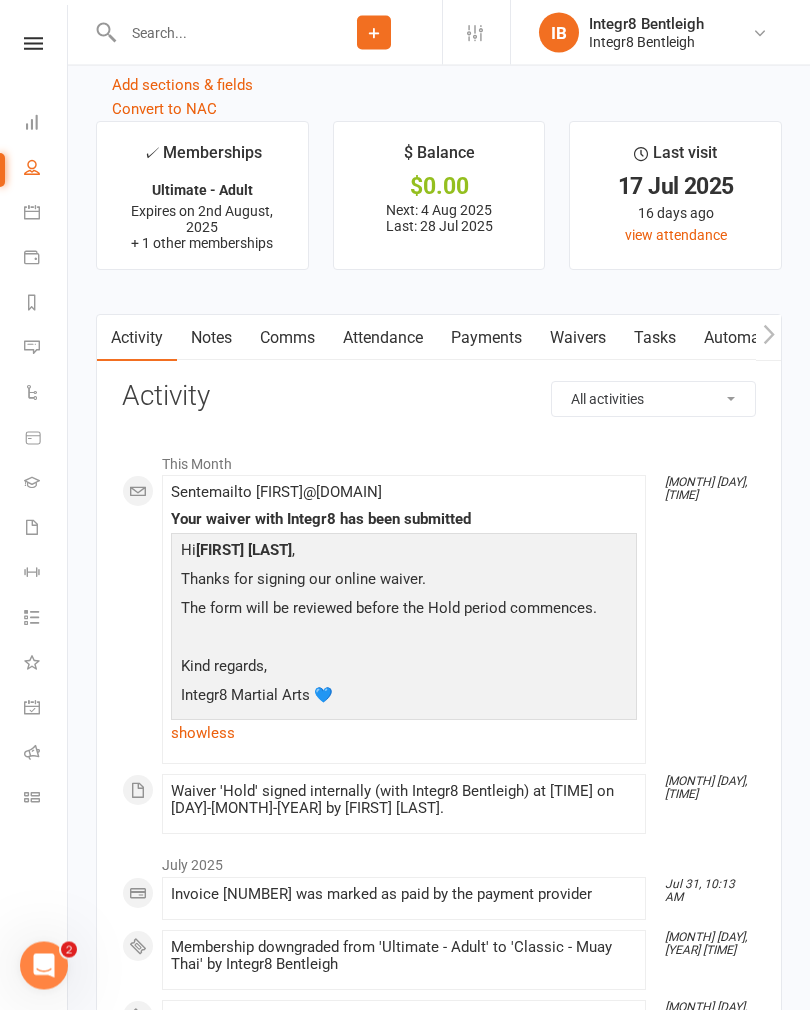 scroll, scrollTop: 2124, scrollLeft: 0, axis: vertical 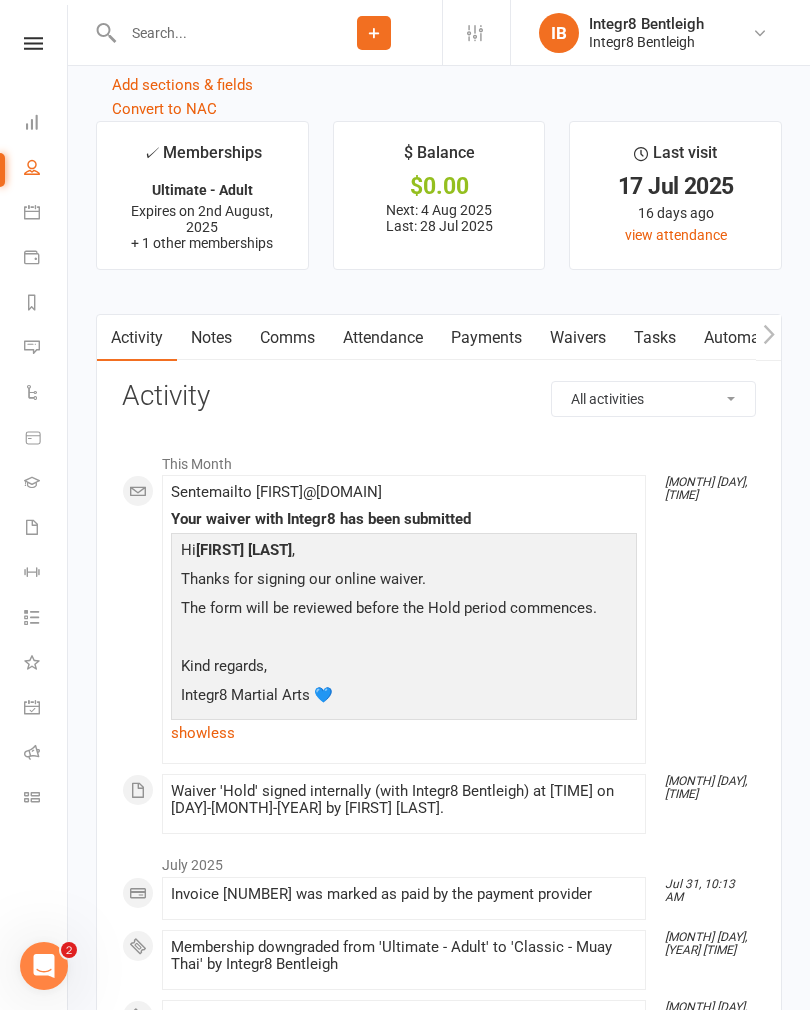 click on "Waivers" at bounding box center [578, 338] 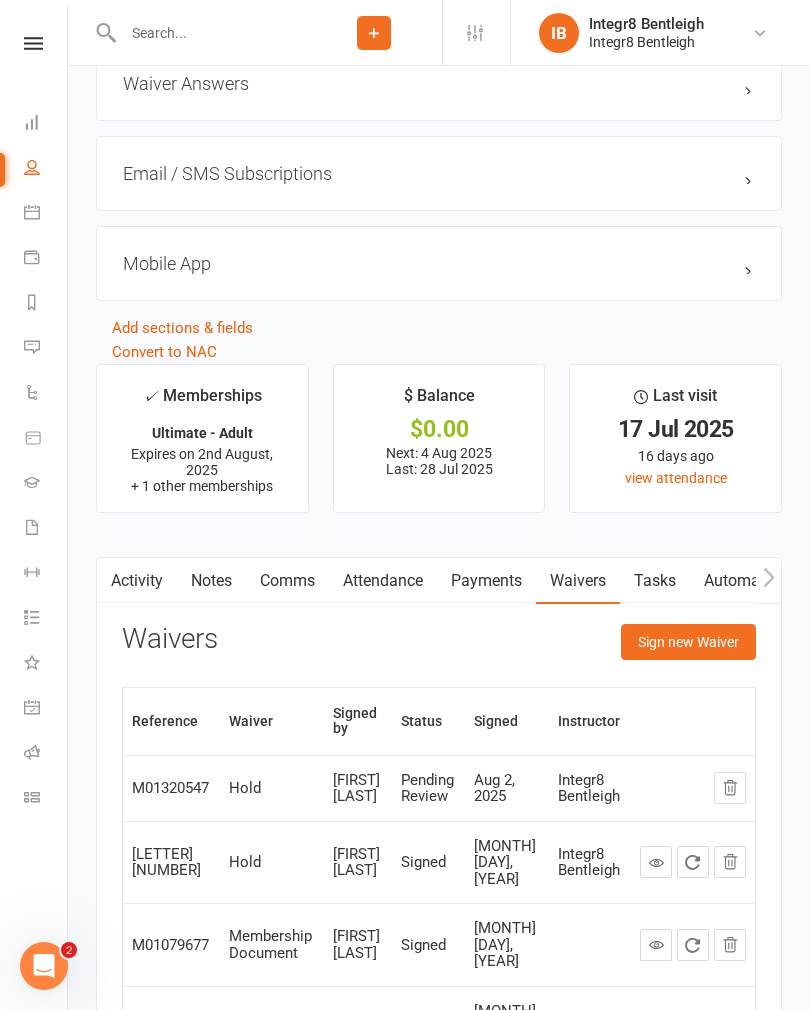 scroll, scrollTop: 2035, scrollLeft: 0, axis: vertical 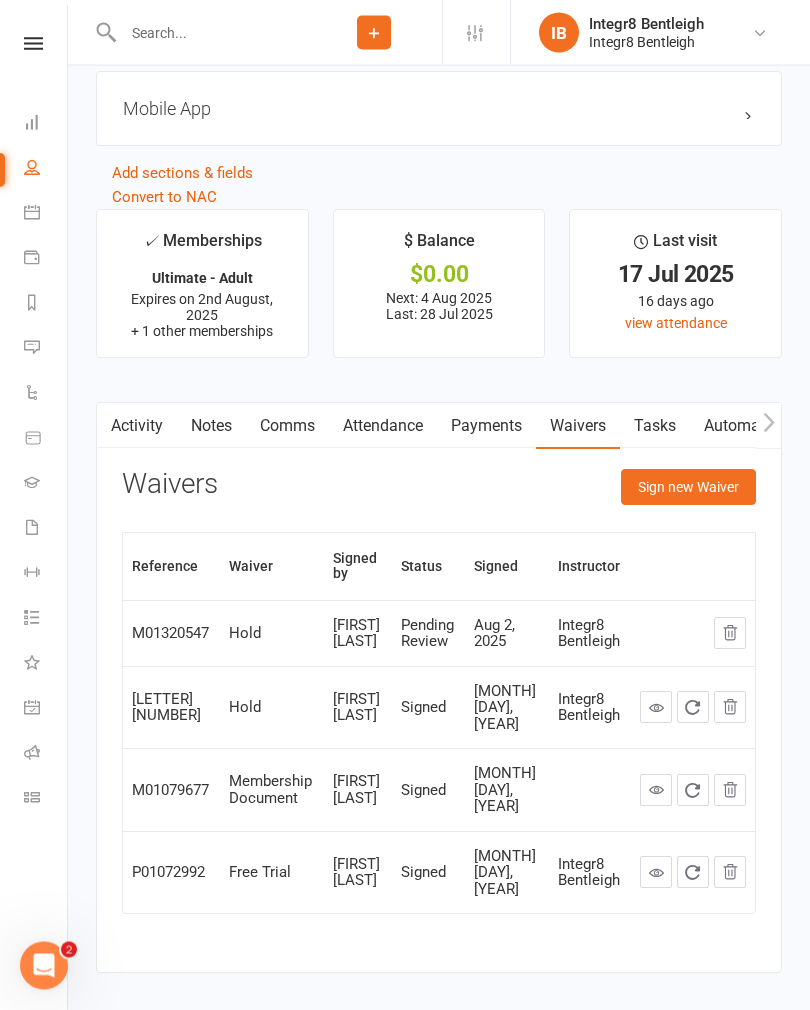 click on "Hold" 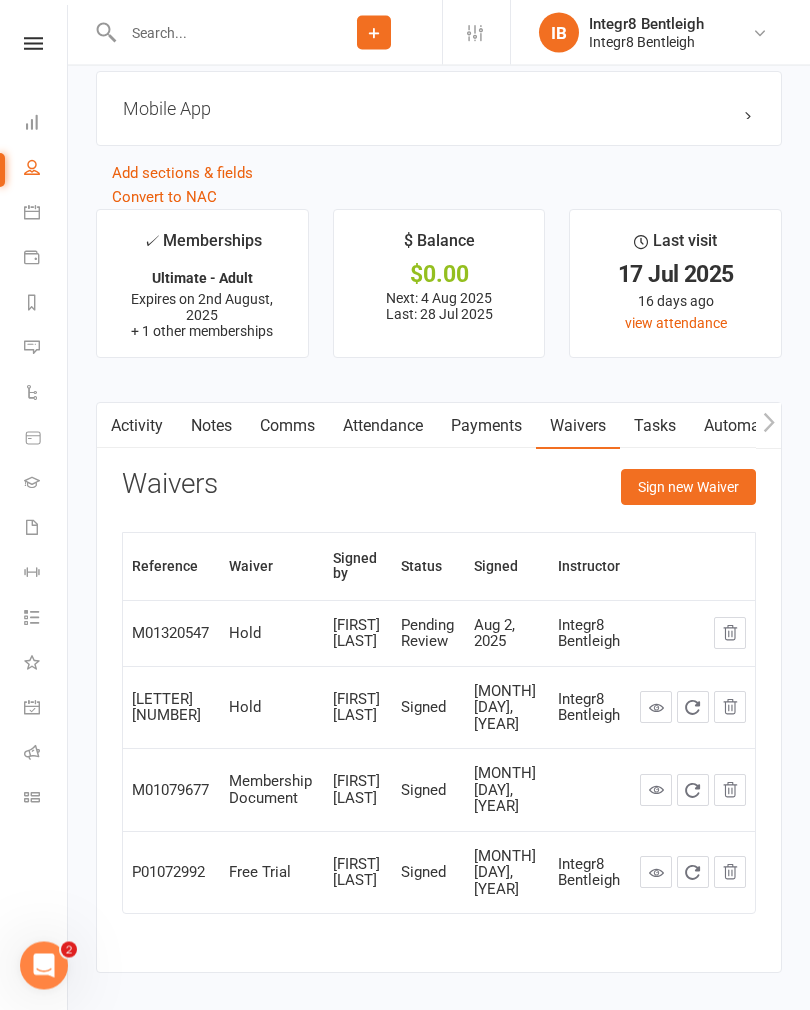 click on "Pending Review" 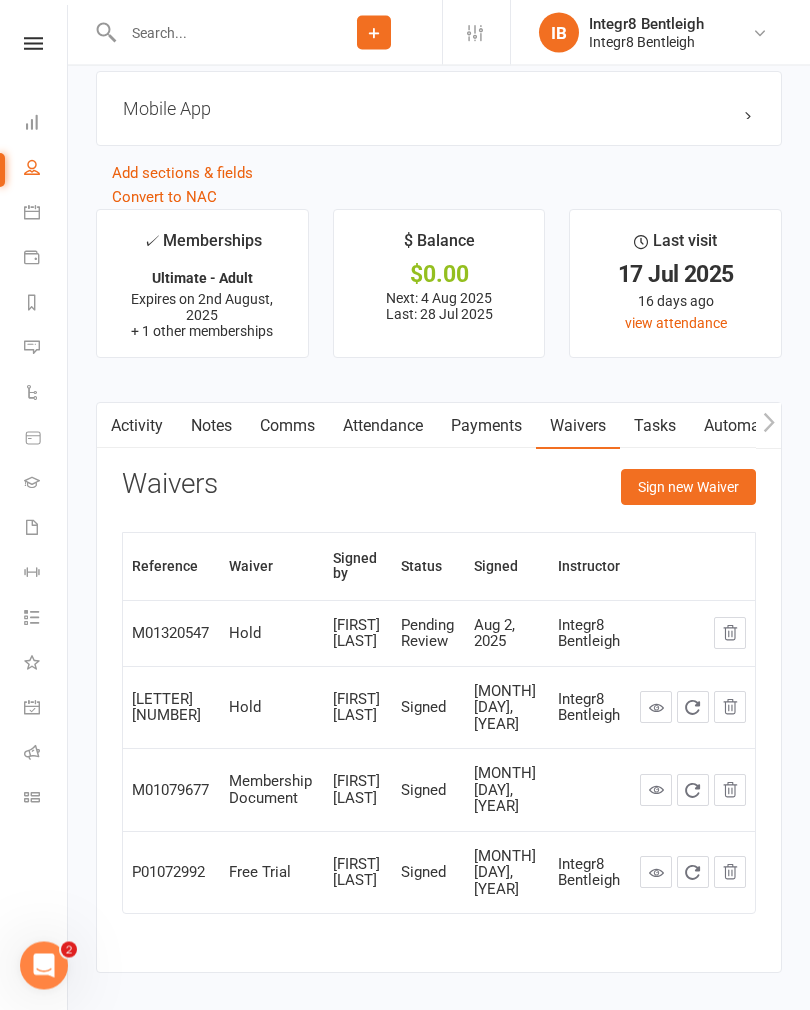 click on "Hold" 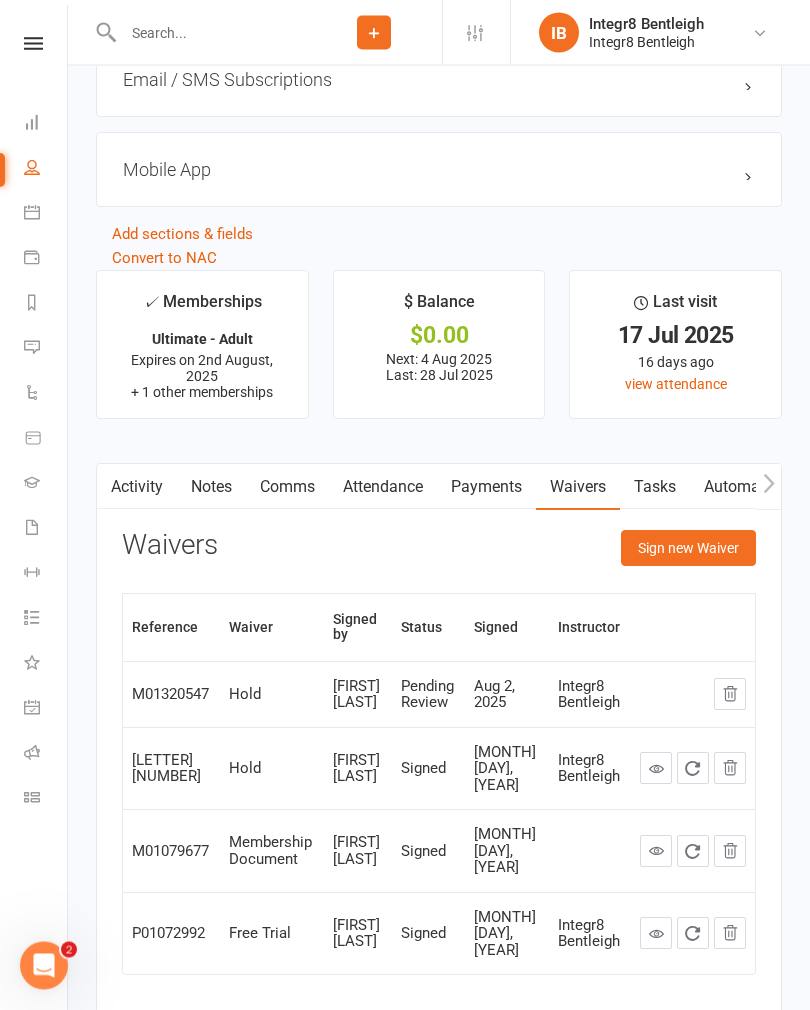 scroll, scrollTop: 1885, scrollLeft: 0, axis: vertical 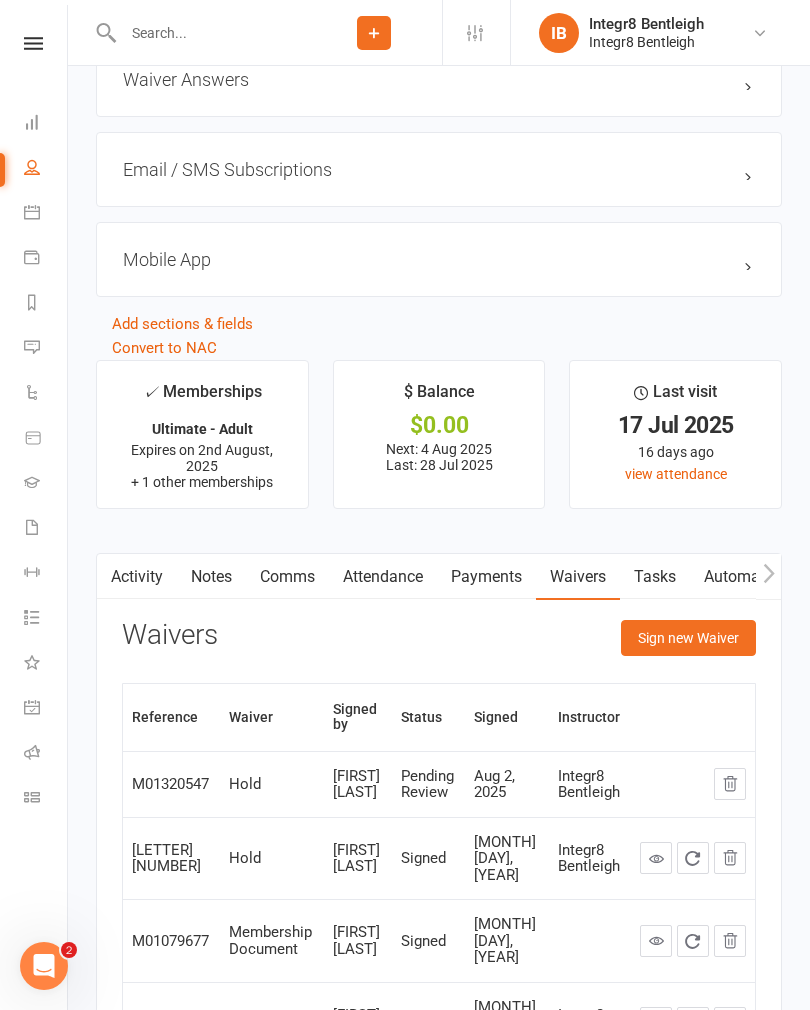 click on "Payments" at bounding box center [486, 577] 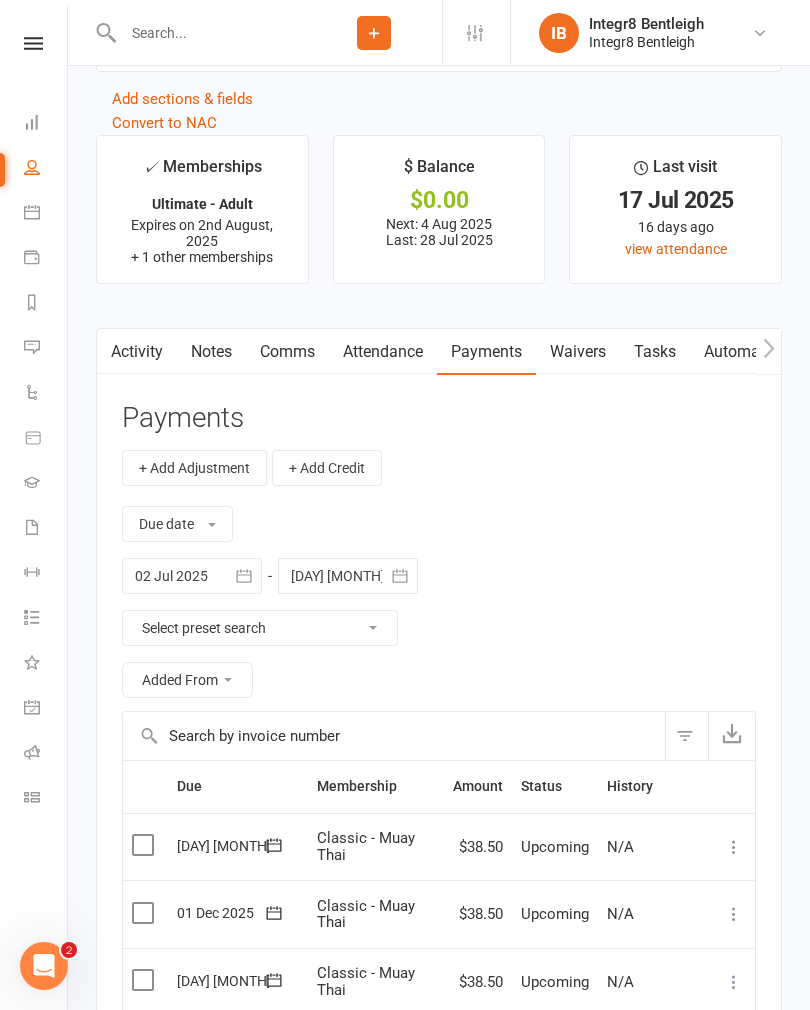 scroll, scrollTop: 1994, scrollLeft: 0, axis: vertical 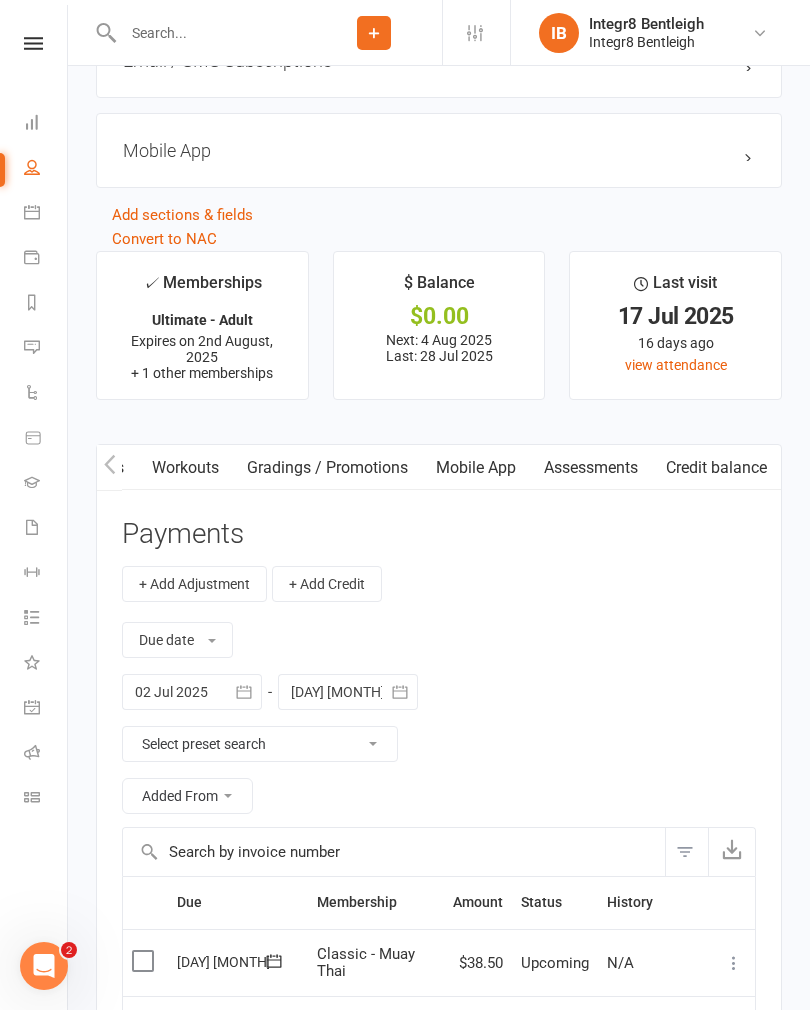 click 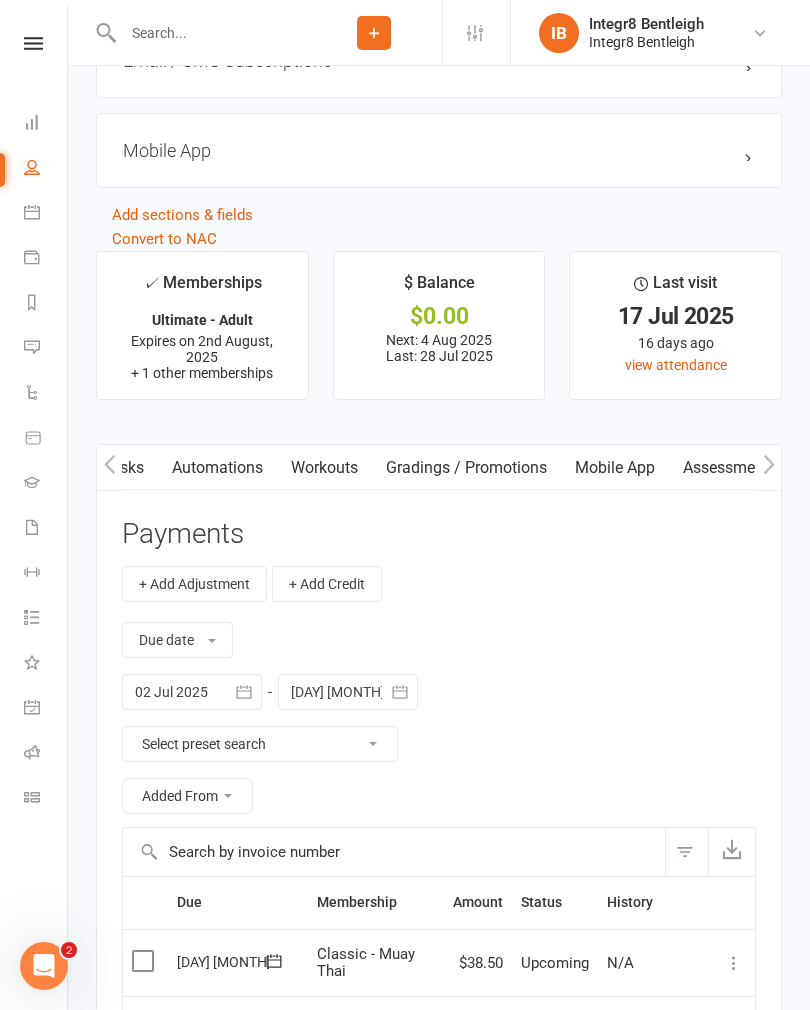 click 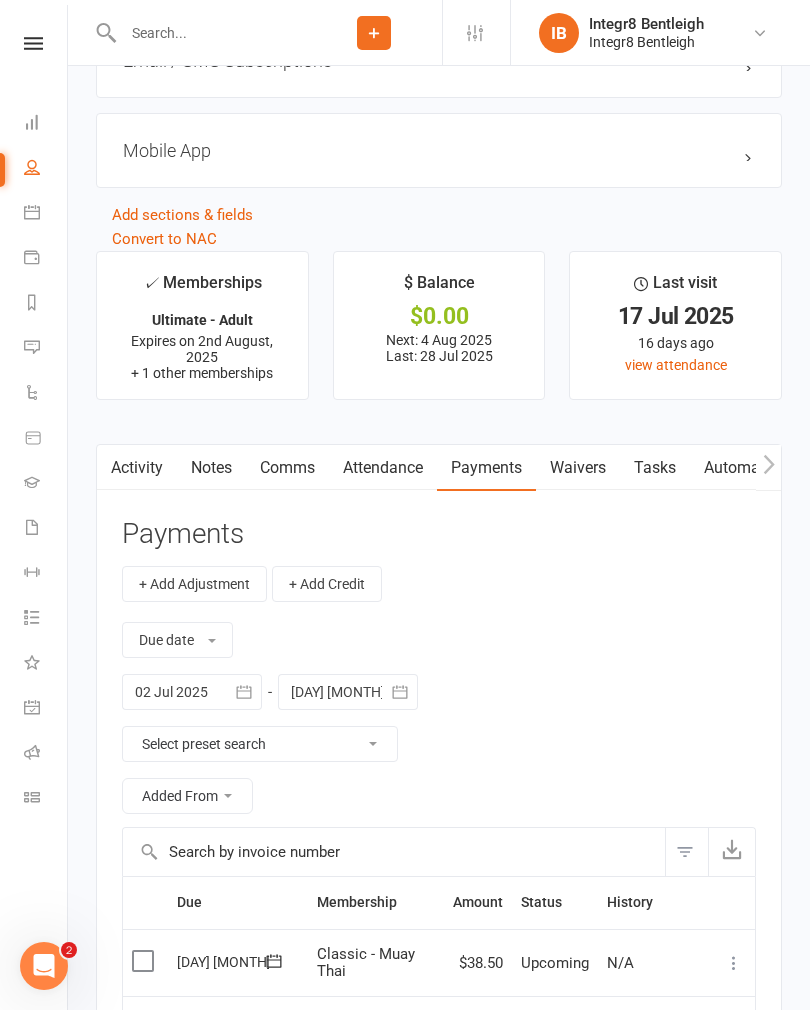 scroll, scrollTop: 0, scrollLeft: 0, axis: both 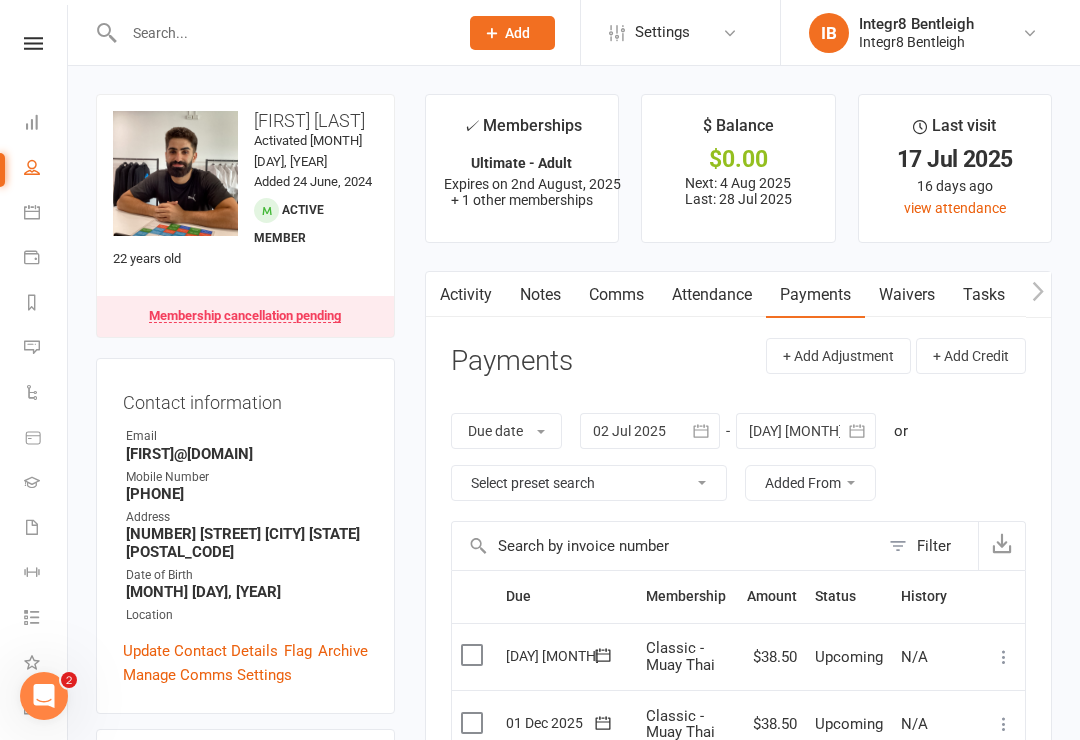click at bounding box center [32, 212] 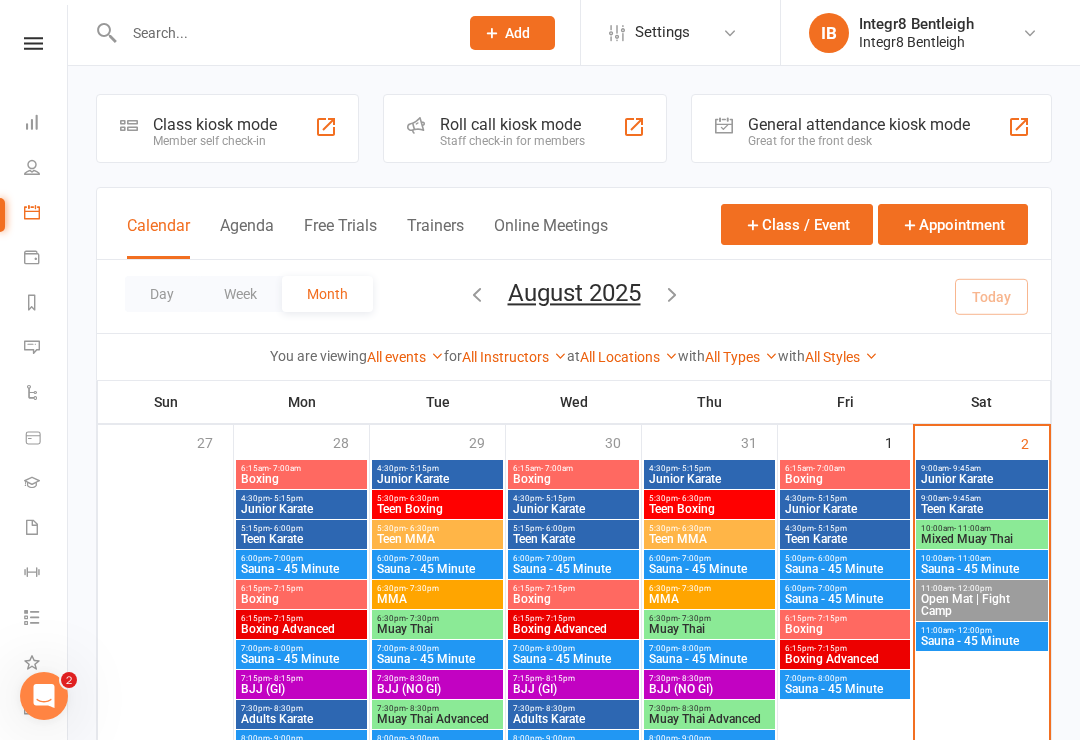 click at bounding box center (32, 257) 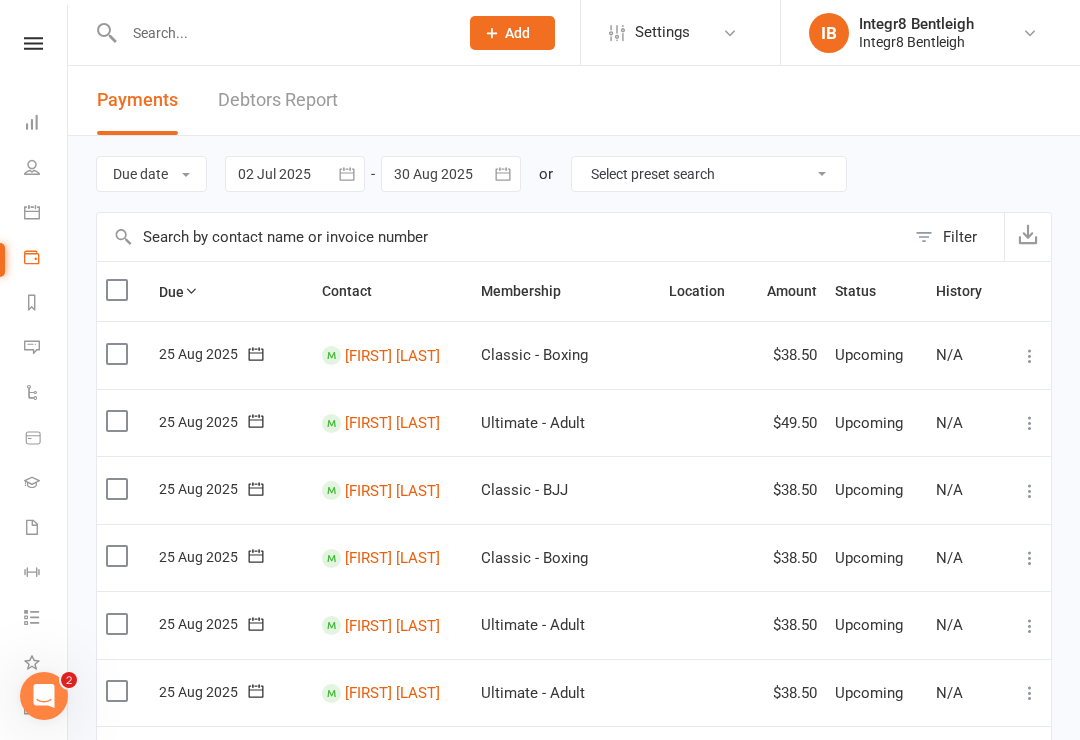 click on "Reports" at bounding box center (46, 304) 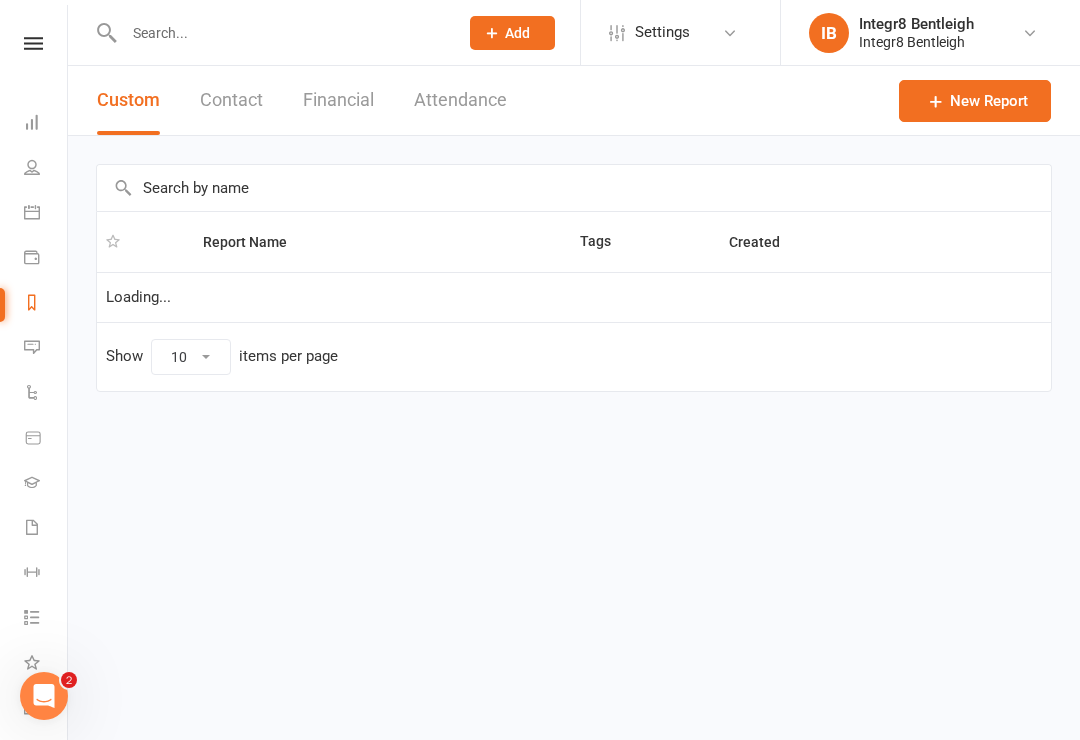 click at bounding box center (32, 347) 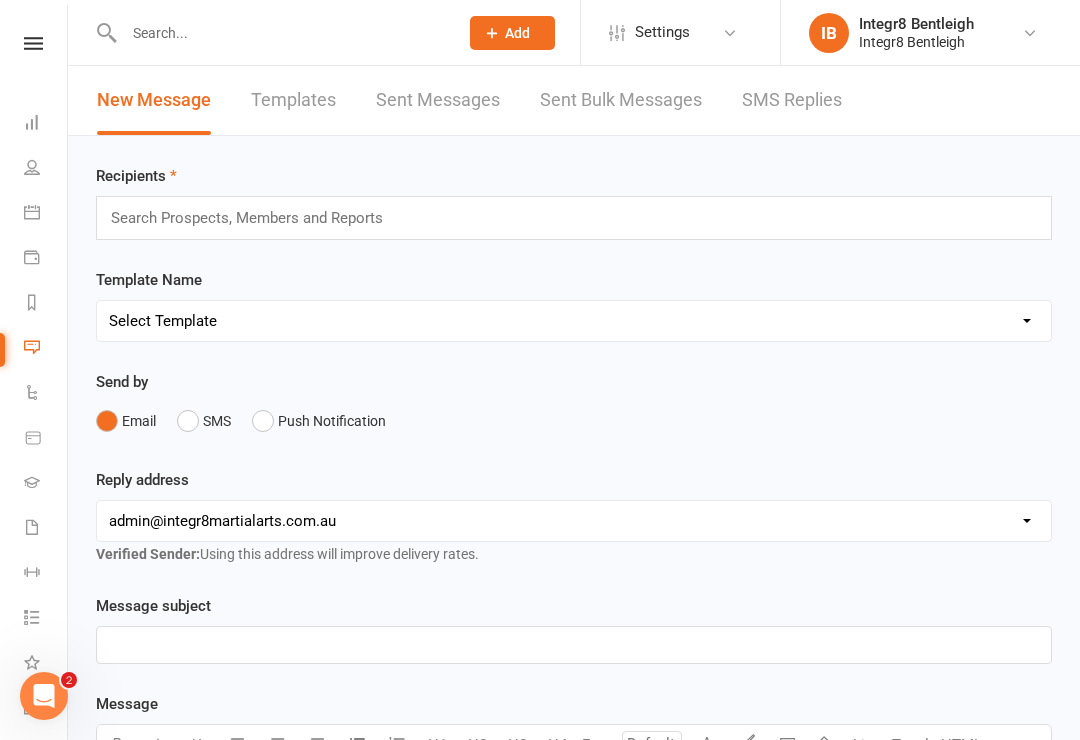 click on "Automations" at bounding box center [46, 394] 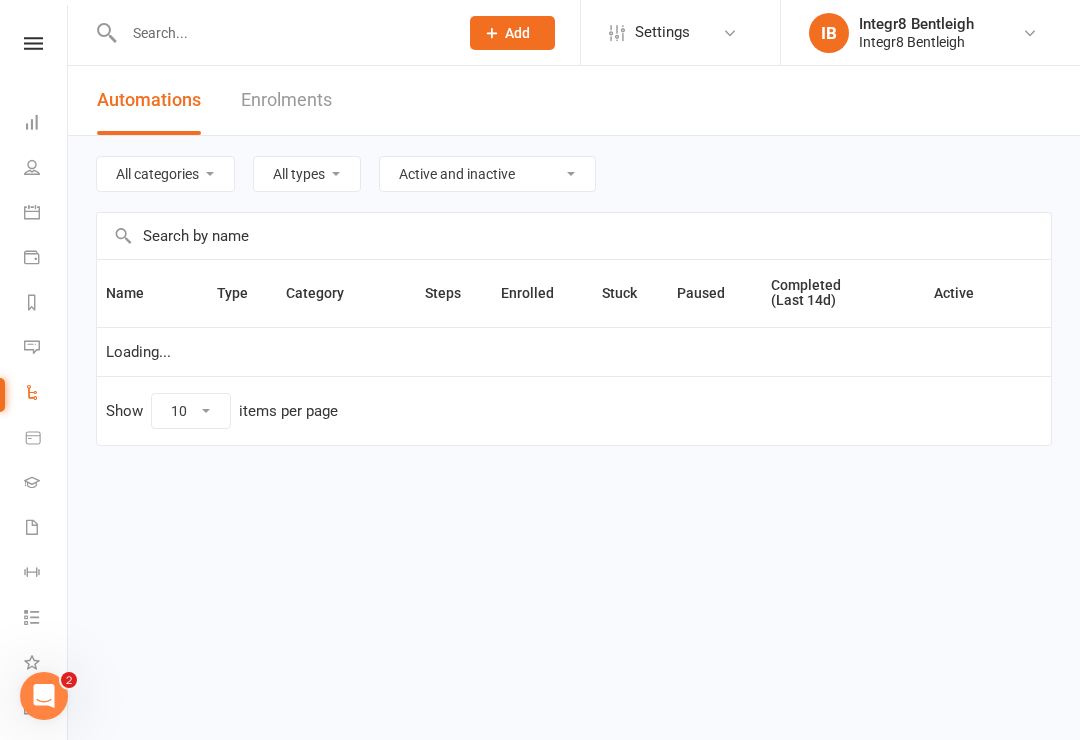 select on "50" 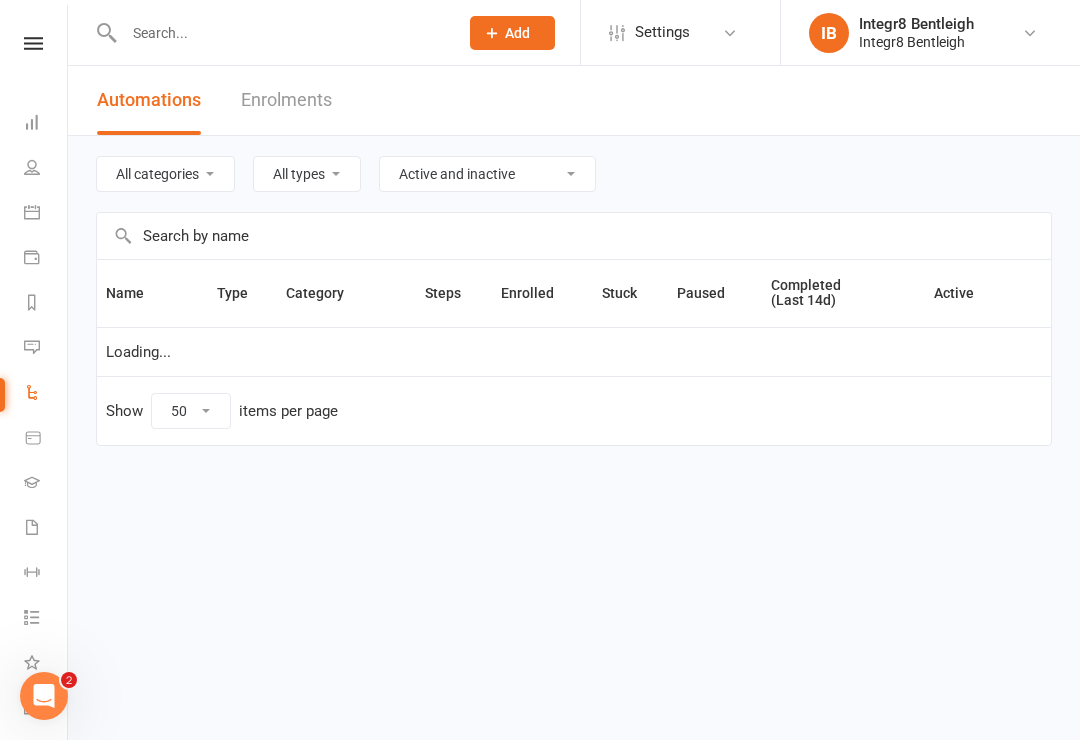 click 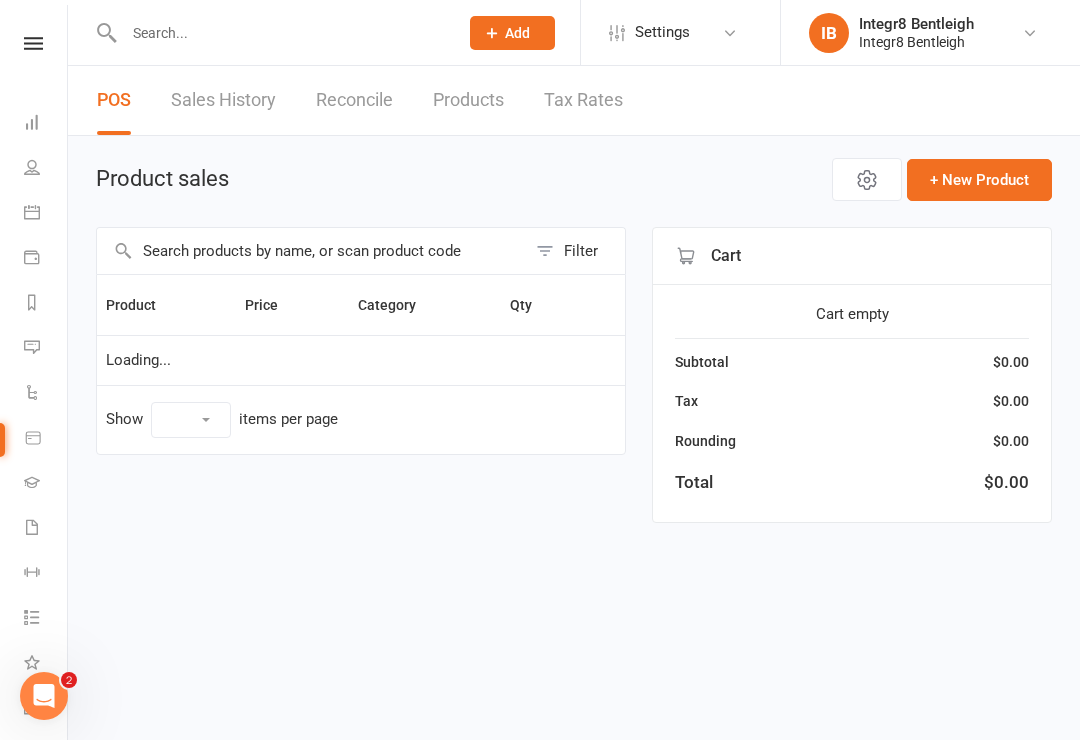 select on "10" 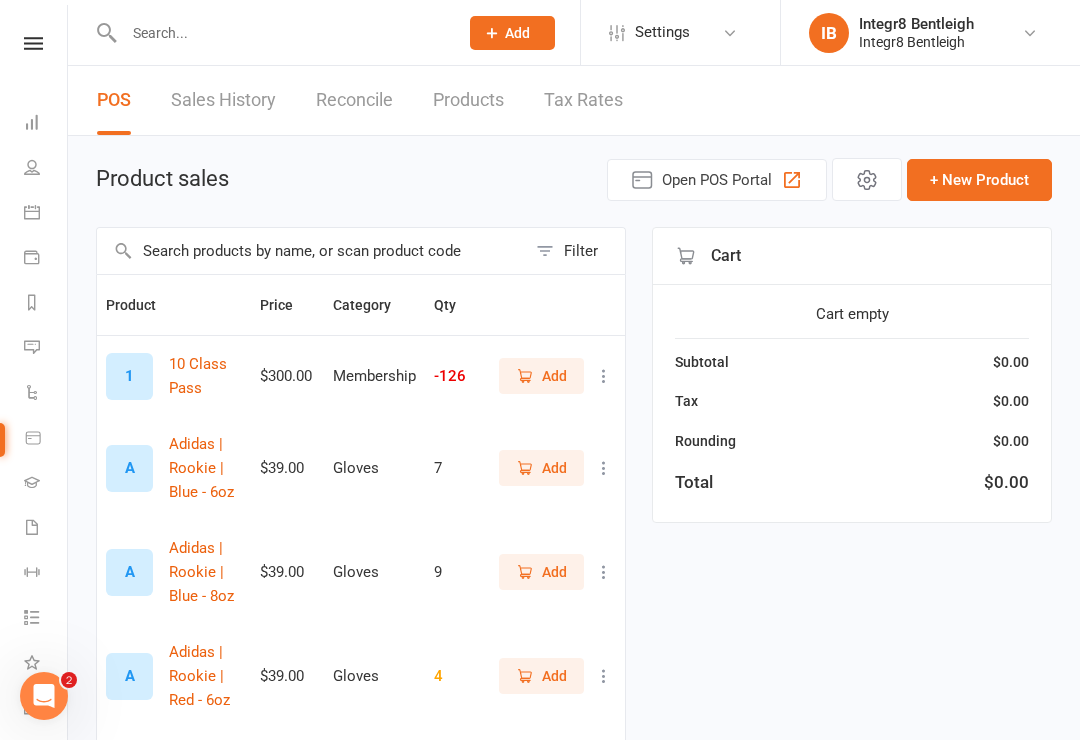 click on "Sales History" at bounding box center (223, 100) 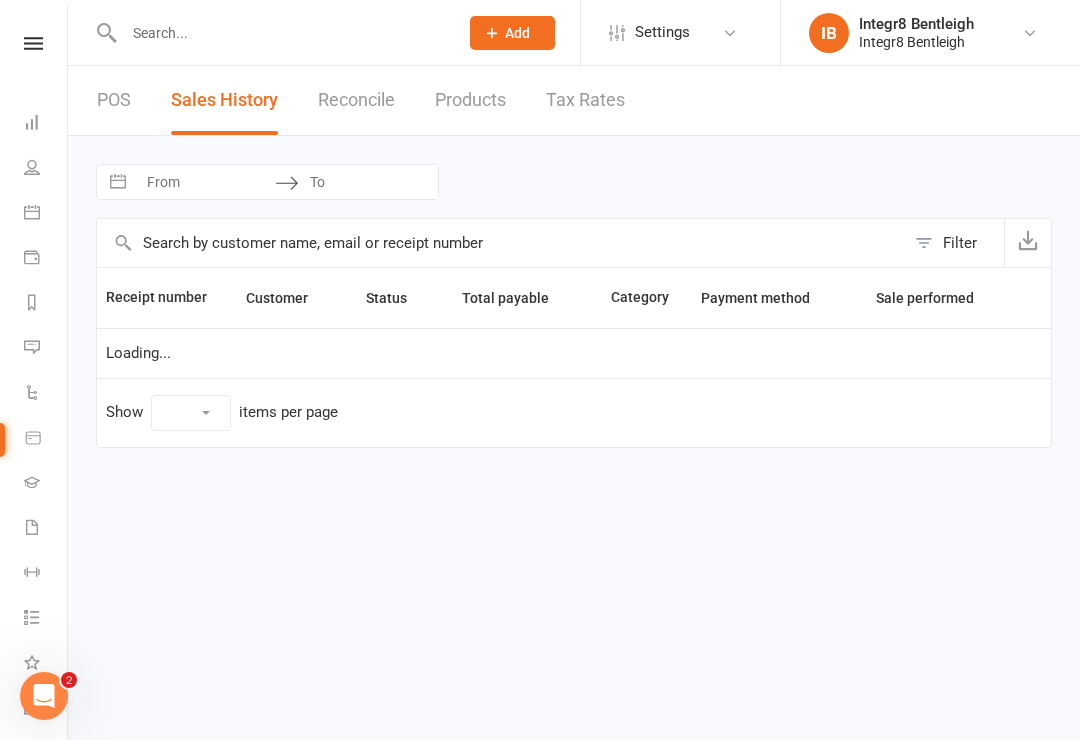 select on "100" 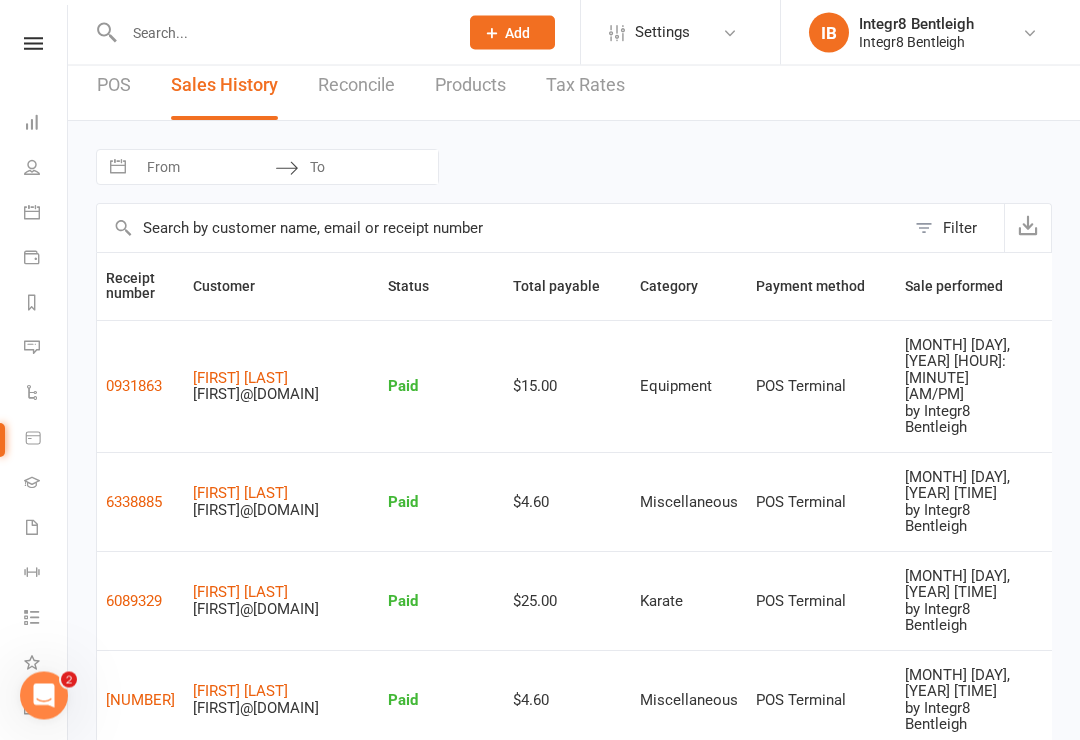 scroll, scrollTop: 0, scrollLeft: 0, axis: both 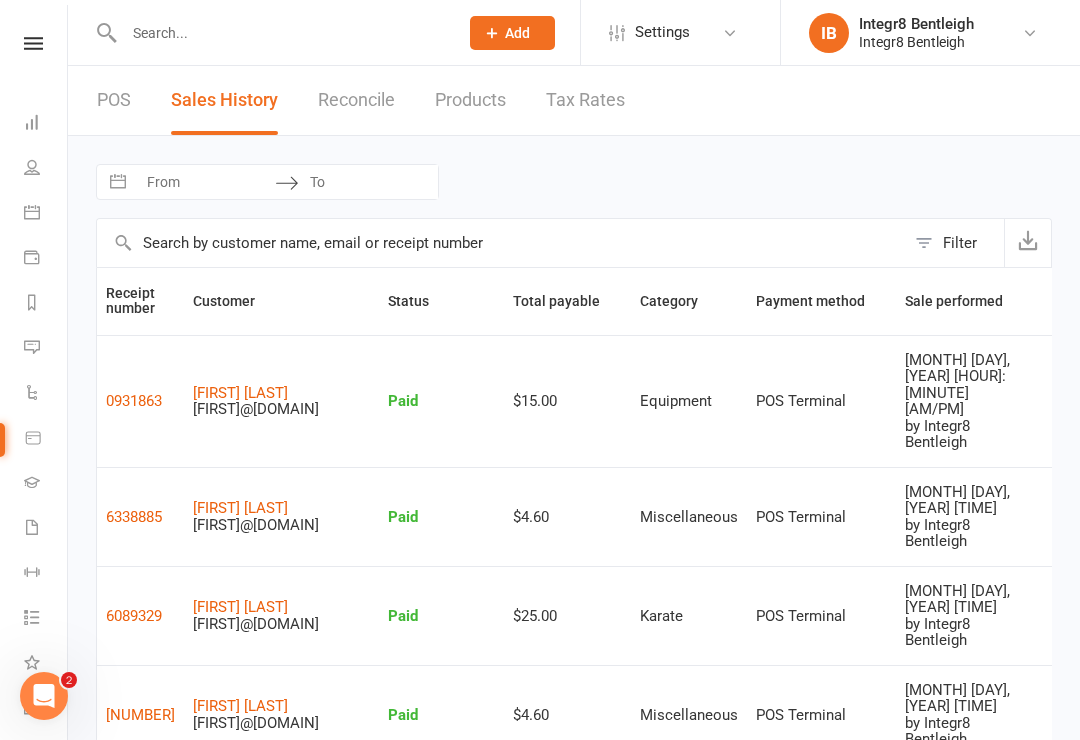 click on "Product Sales" at bounding box center (46, 439) 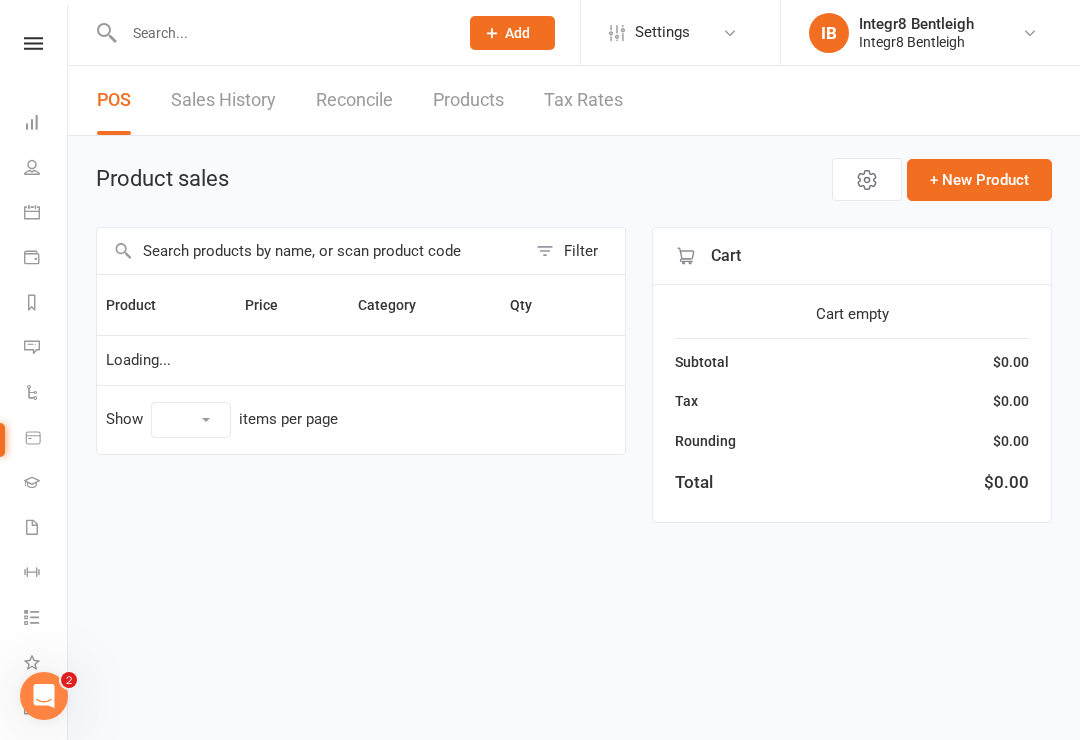select on "10" 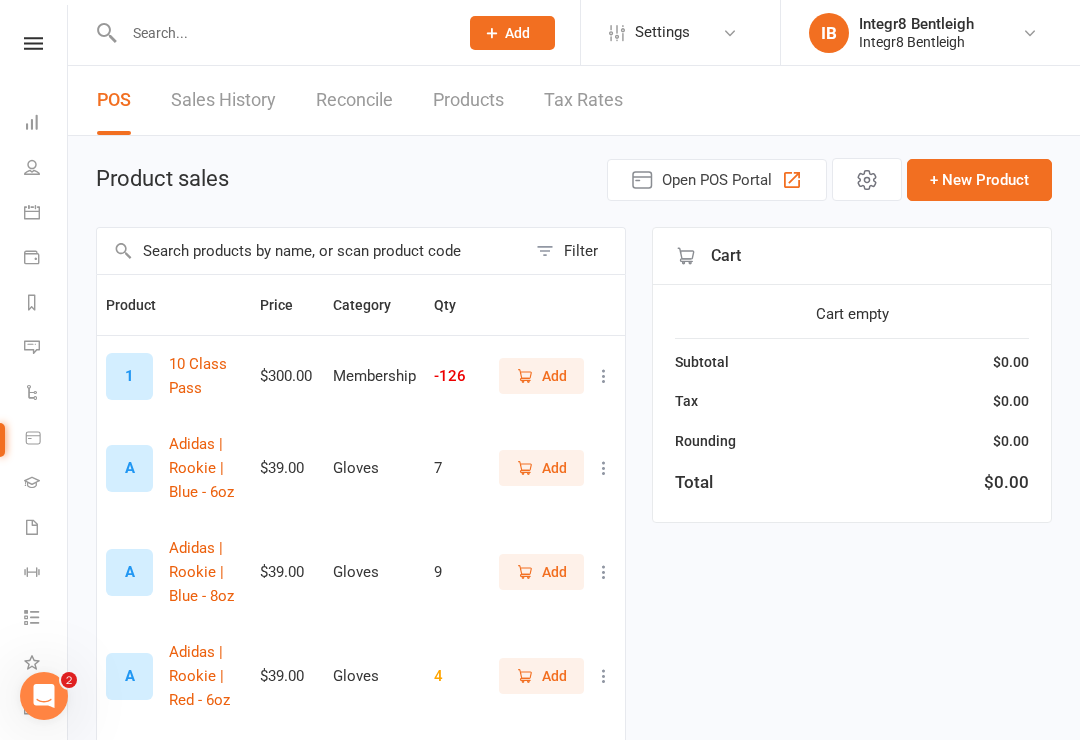 click on "Gradings" at bounding box center (46, 484) 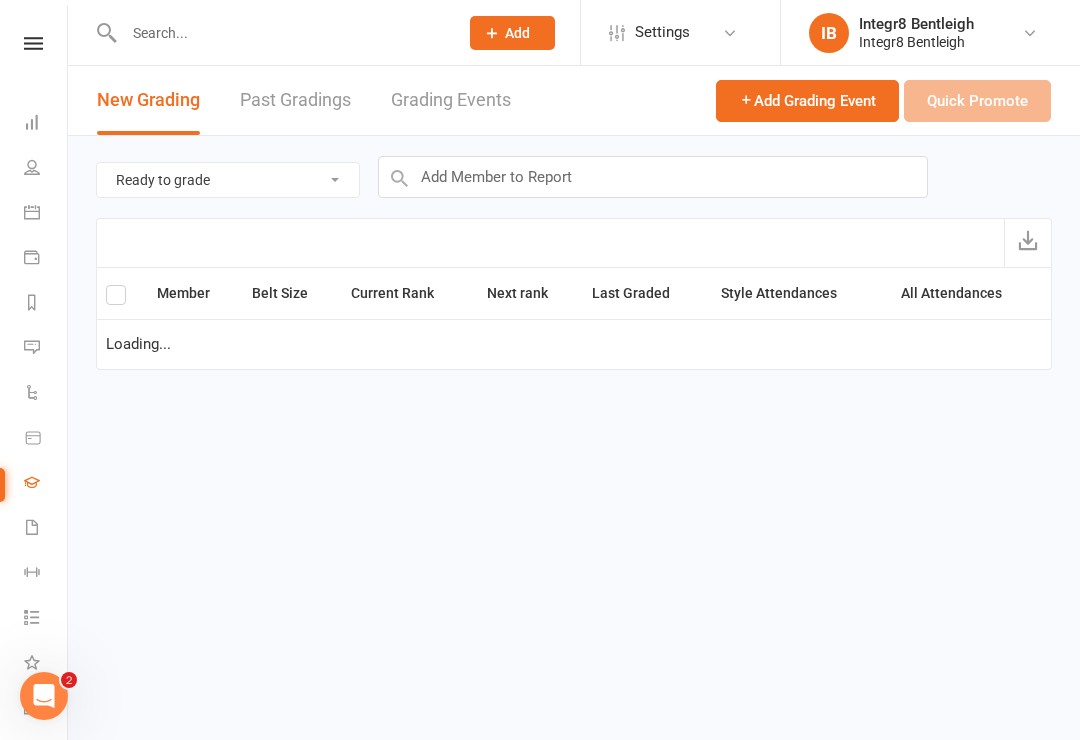 click on "Waivers   3" at bounding box center (46, 529) 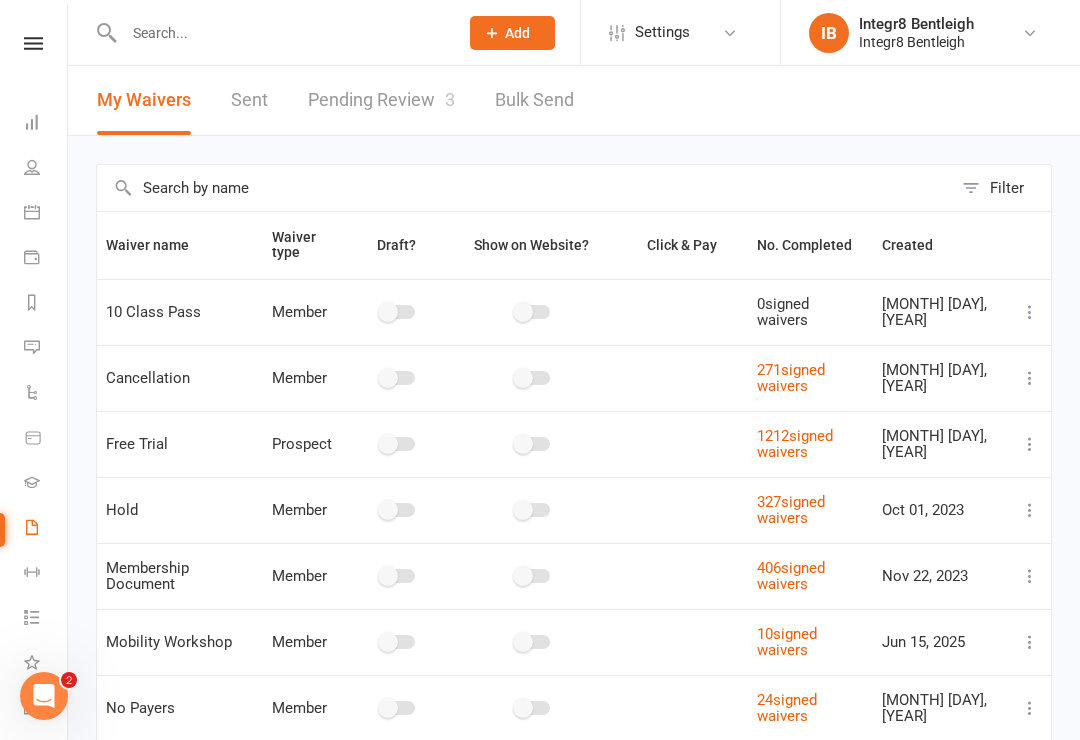 click on "Pending Review 3" at bounding box center (381, 100) 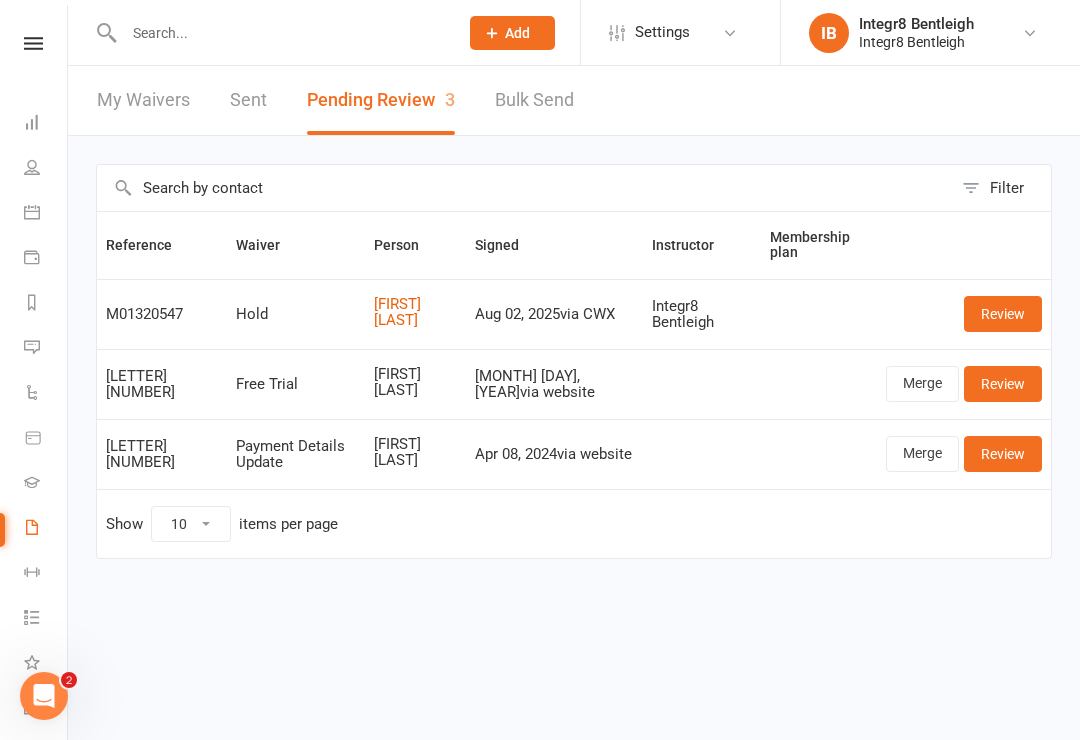 click on "Review" at bounding box center (1003, 314) 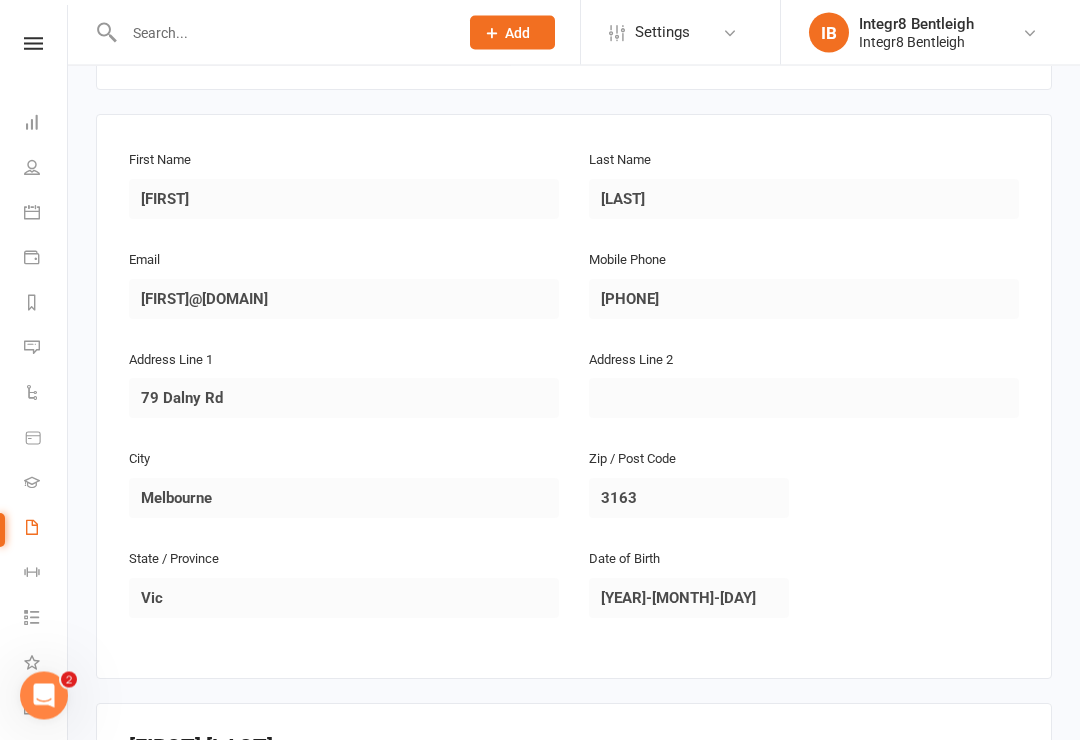 scroll, scrollTop: 0, scrollLeft: 0, axis: both 